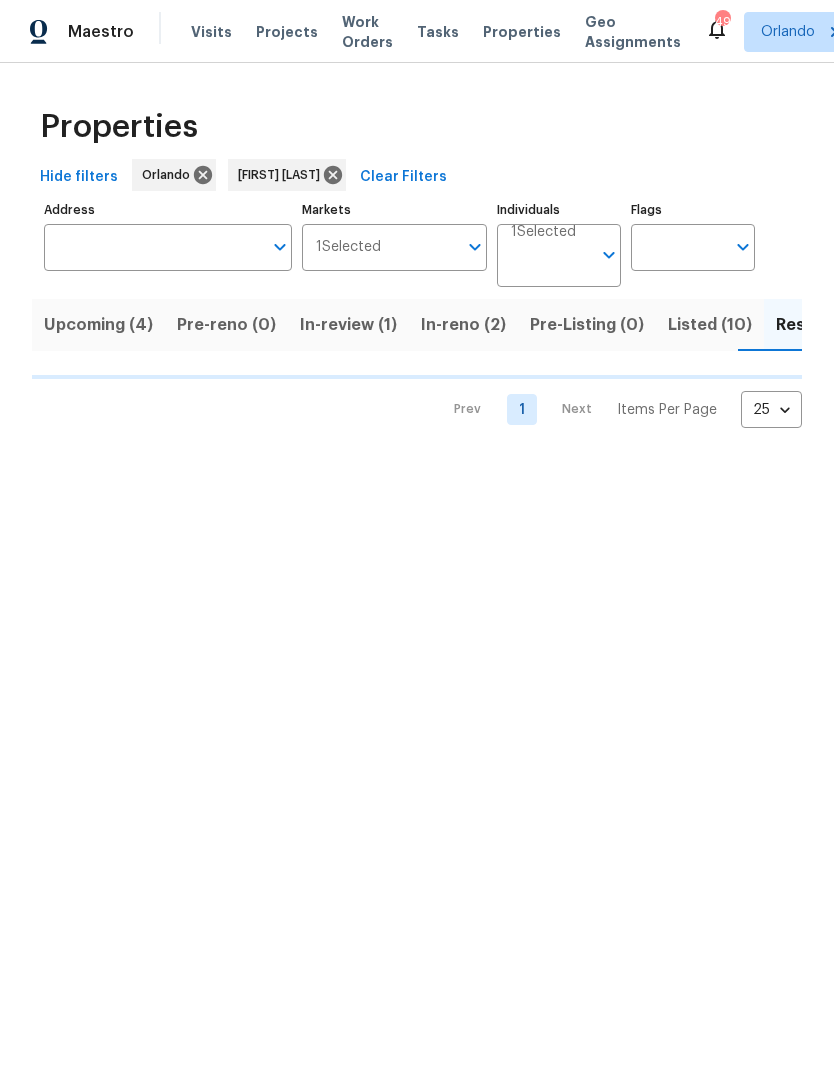 scroll, scrollTop: 0, scrollLeft: 0, axis: both 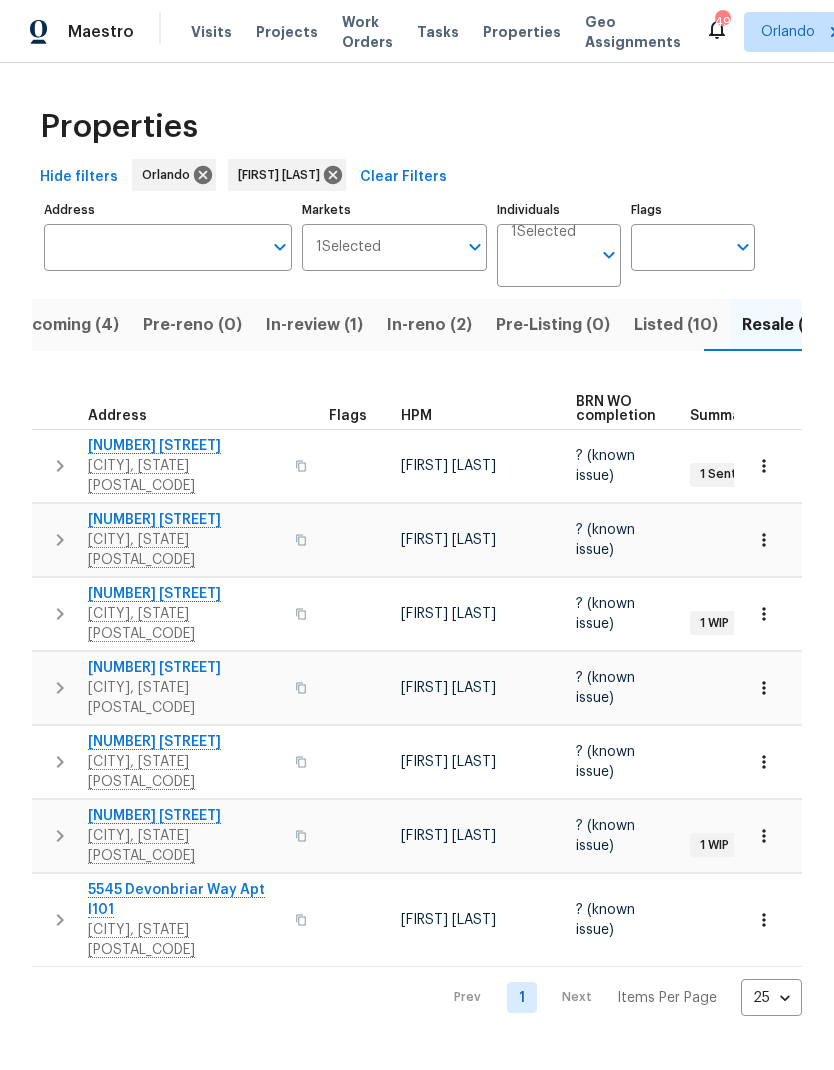 click on "5545 Devonbriar Way Apt I101" at bounding box center (185, 900) 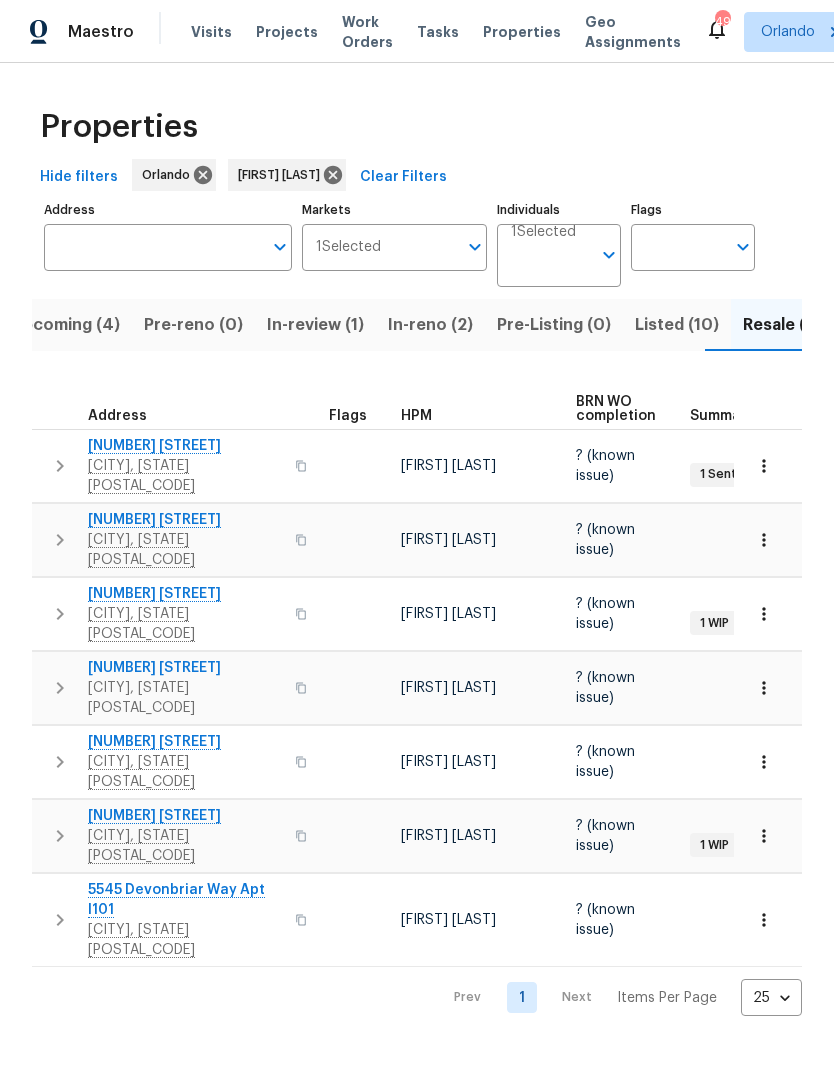 scroll, scrollTop: 0, scrollLeft: 34, axis: horizontal 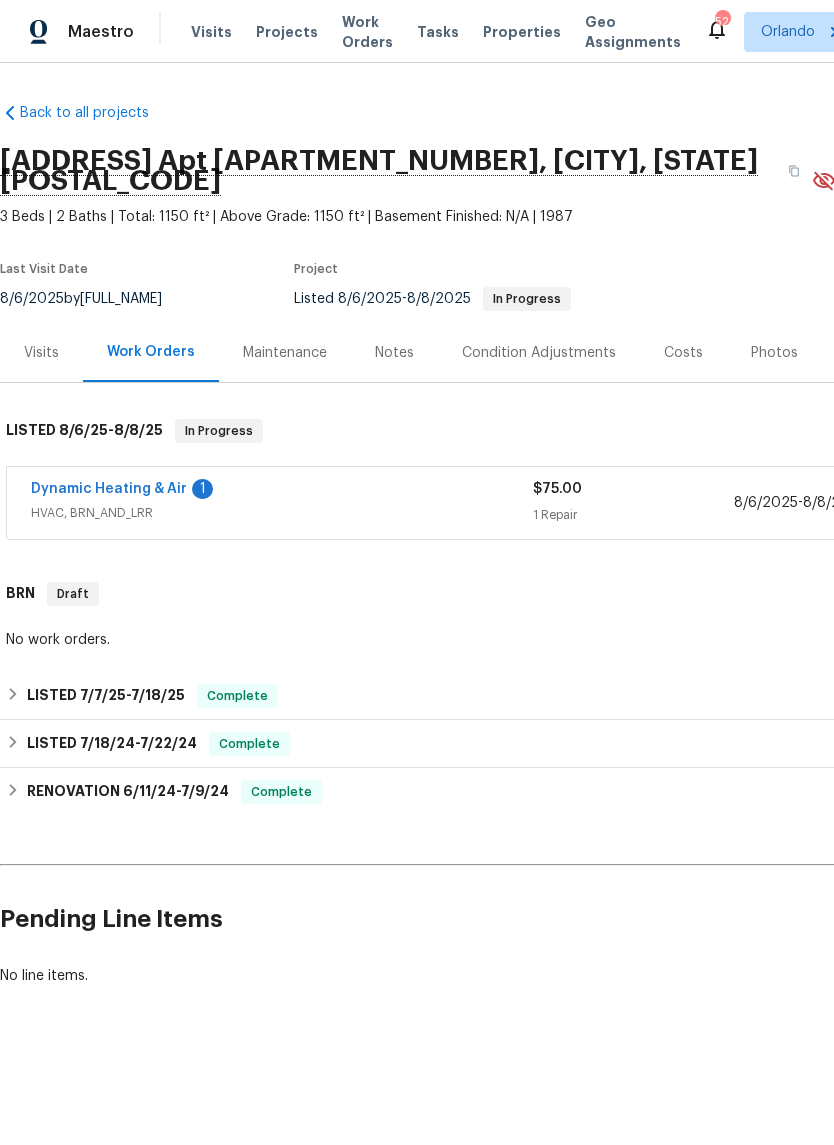 click on "Dynamic Heating & Air" at bounding box center [109, 489] 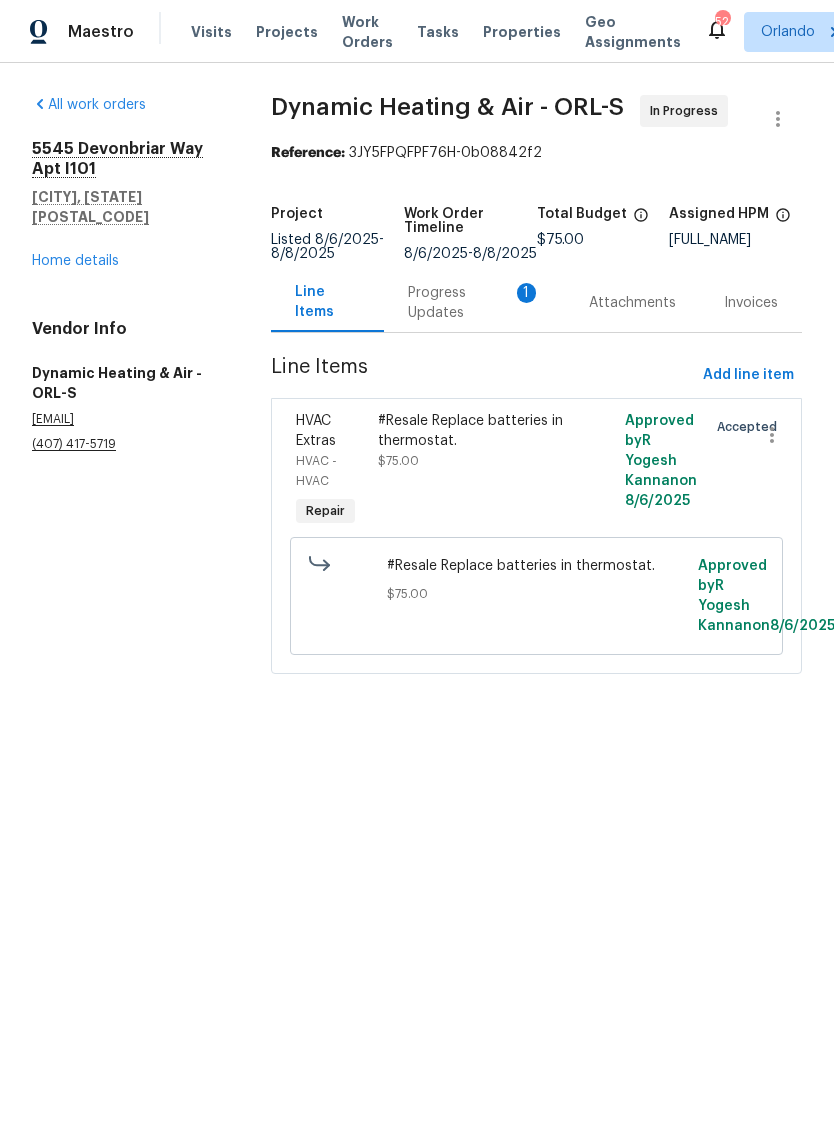 click on "Progress Updates 1" at bounding box center [474, 303] 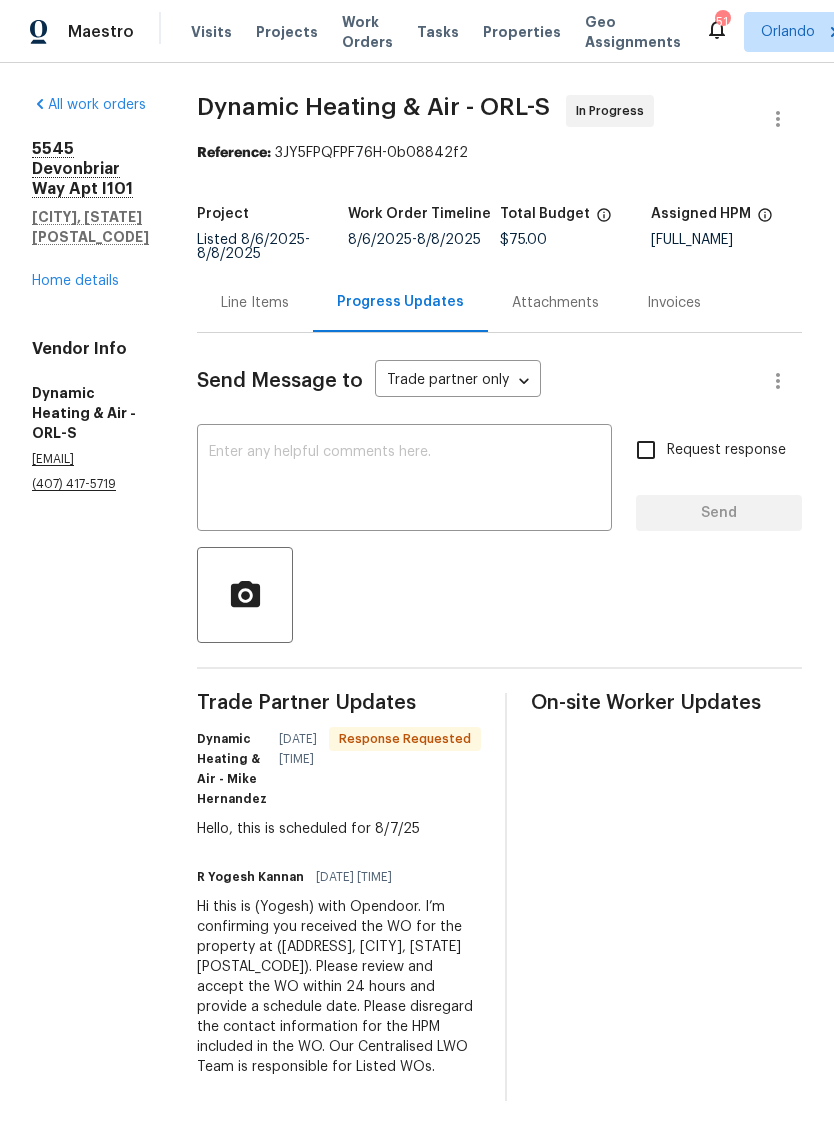 click at bounding box center [404, 480] 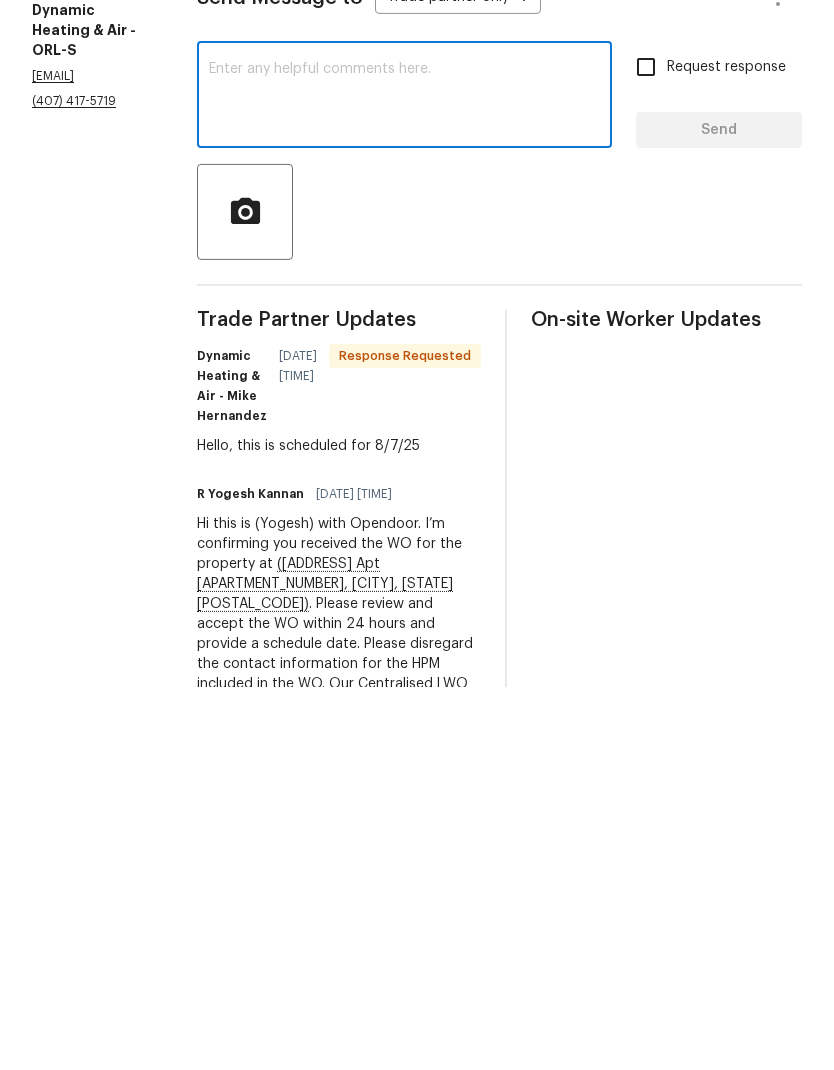 scroll, scrollTop: 64, scrollLeft: 0, axis: vertical 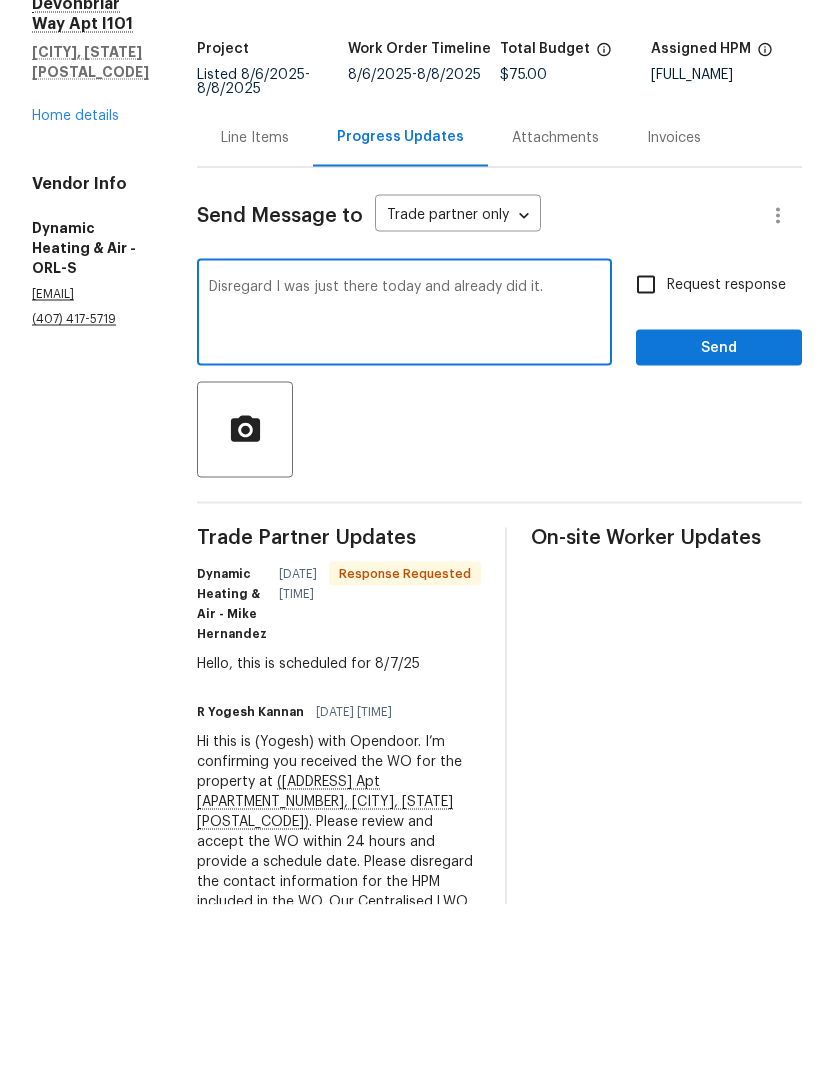 type on "Disregard I was just there today and already did it." 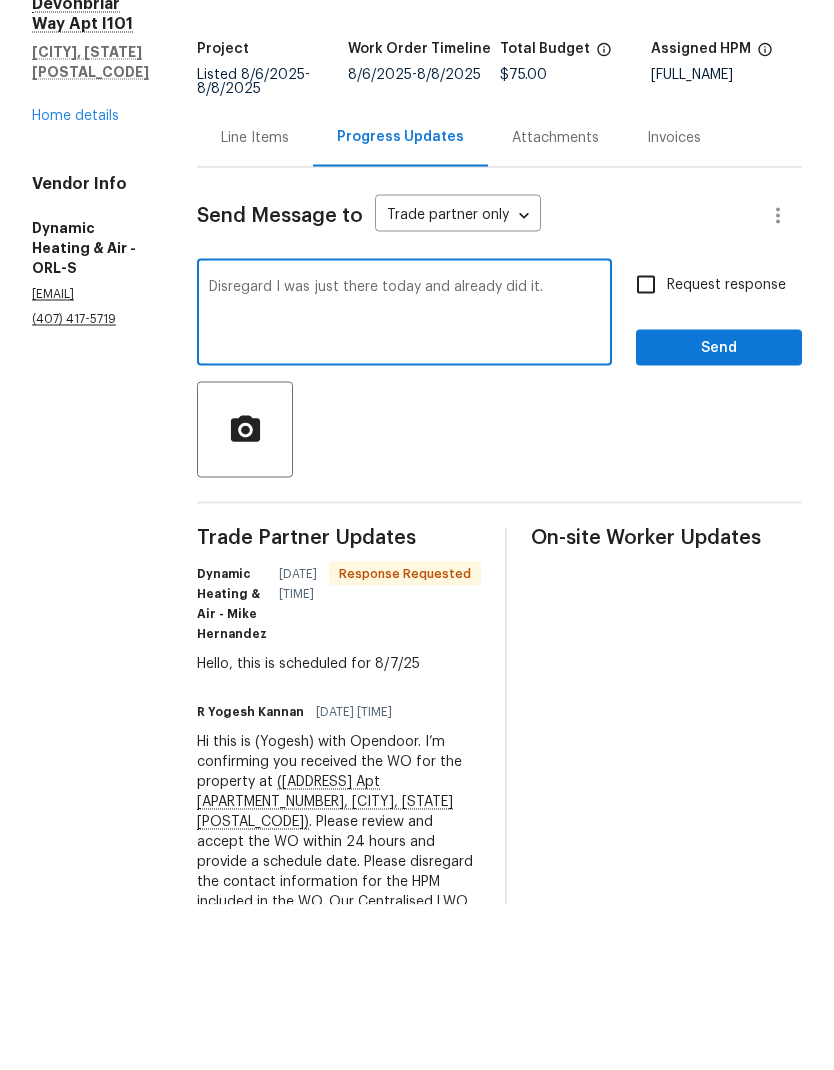 click on "Request response" at bounding box center (646, 450) 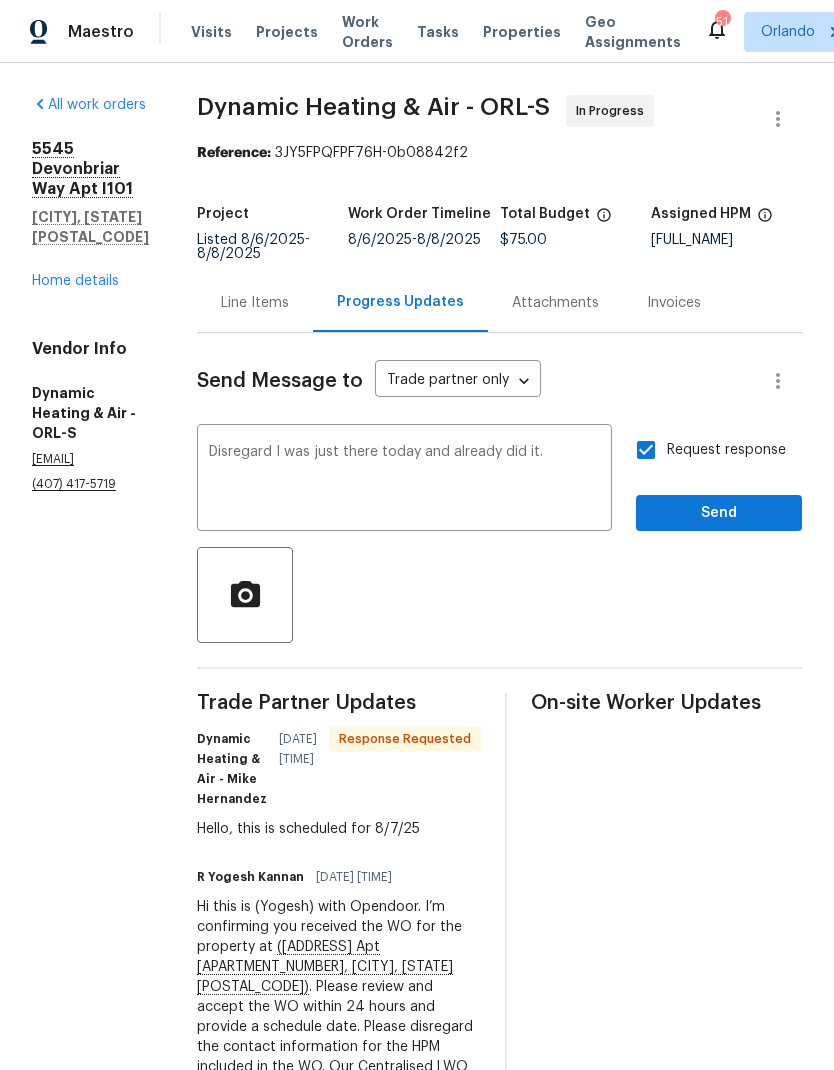 click on "Disregard I was just there today and already did it." at bounding box center [404, 480] 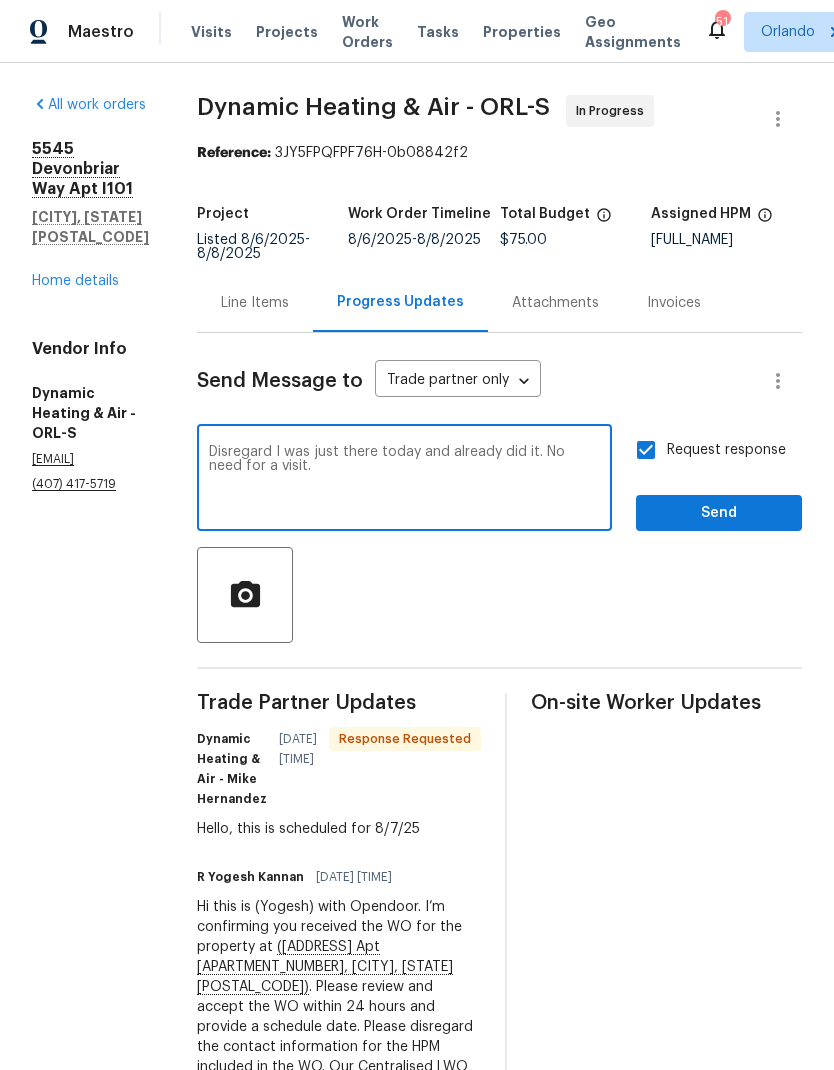 type on "Disregard I was just there today and already did it. No need for a visit." 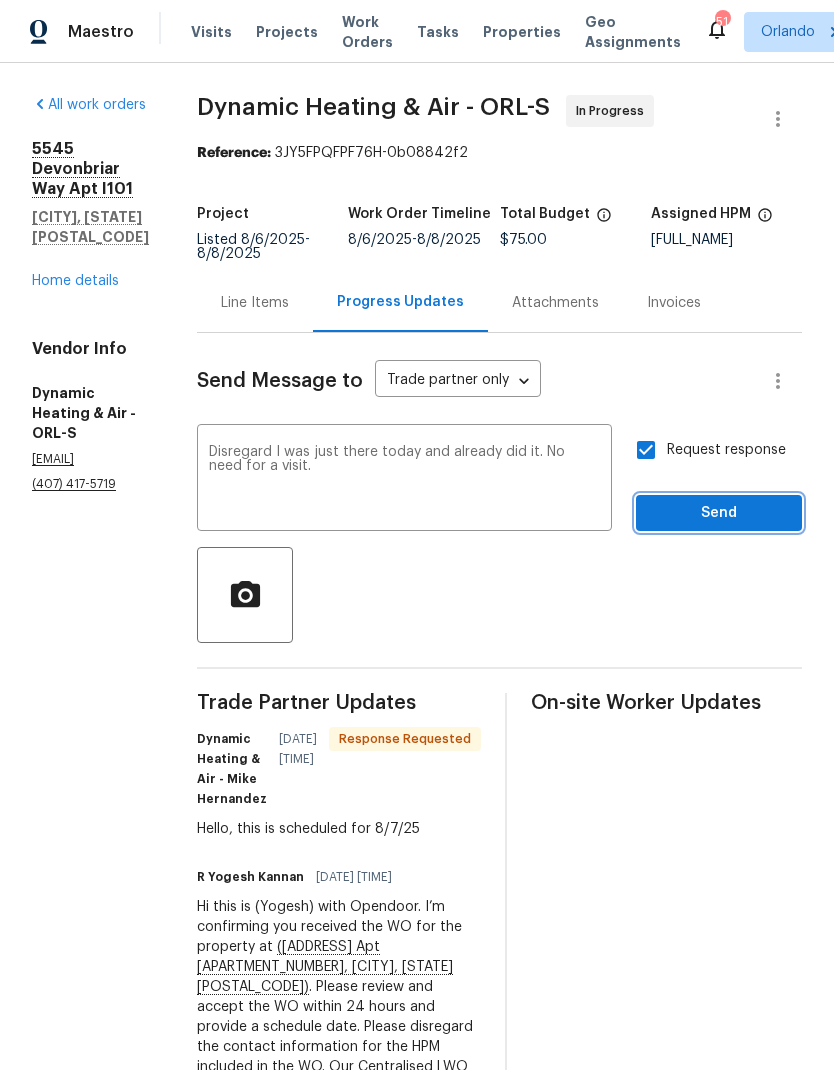 click on "Send" at bounding box center [719, 513] 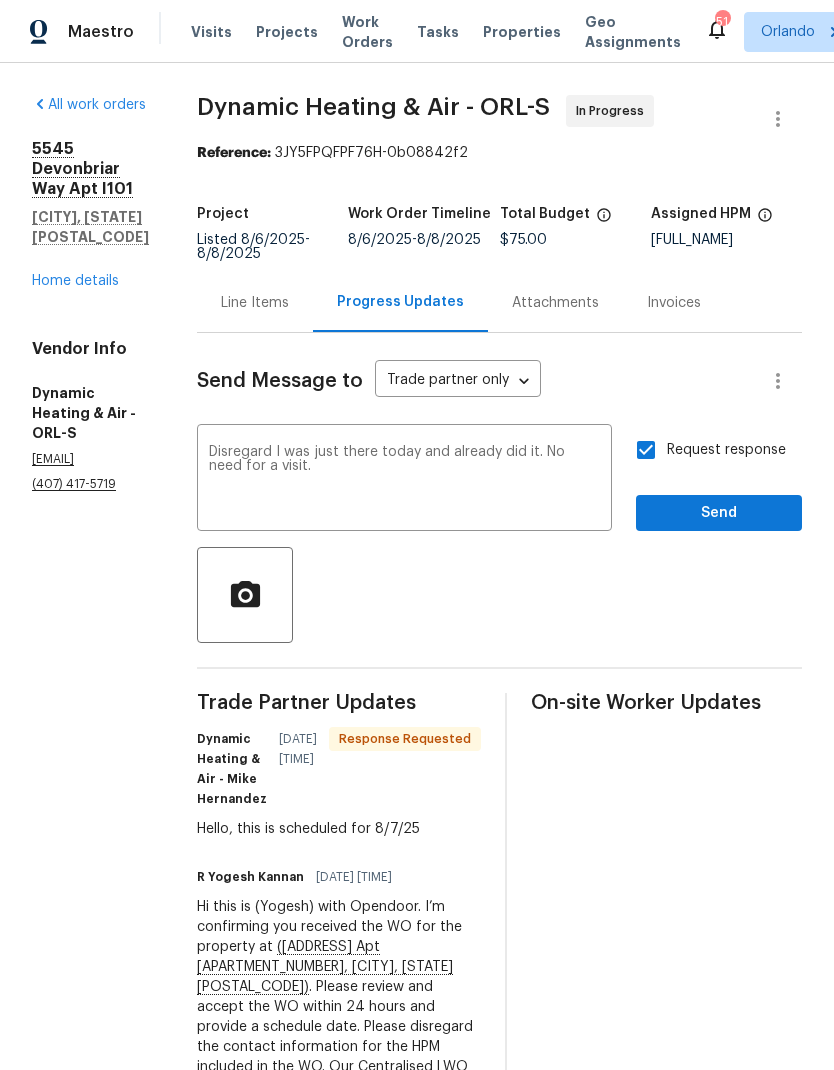 scroll, scrollTop: 0, scrollLeft: 0, axis: both 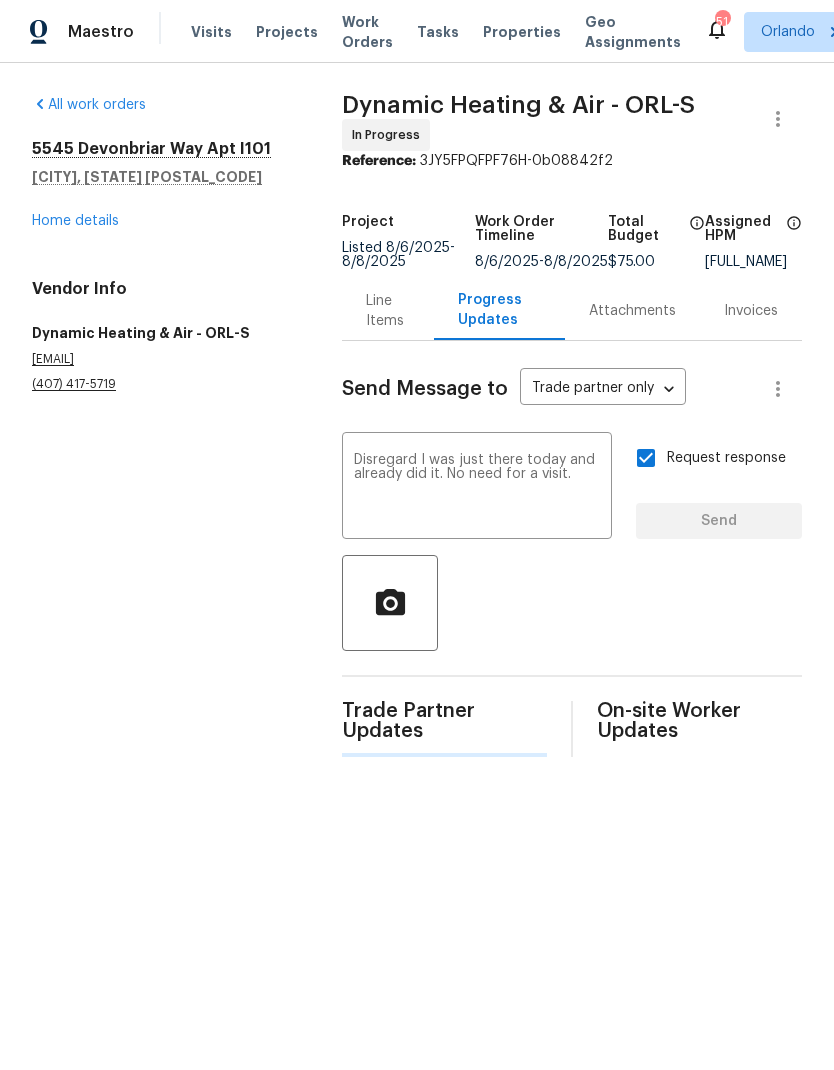 type 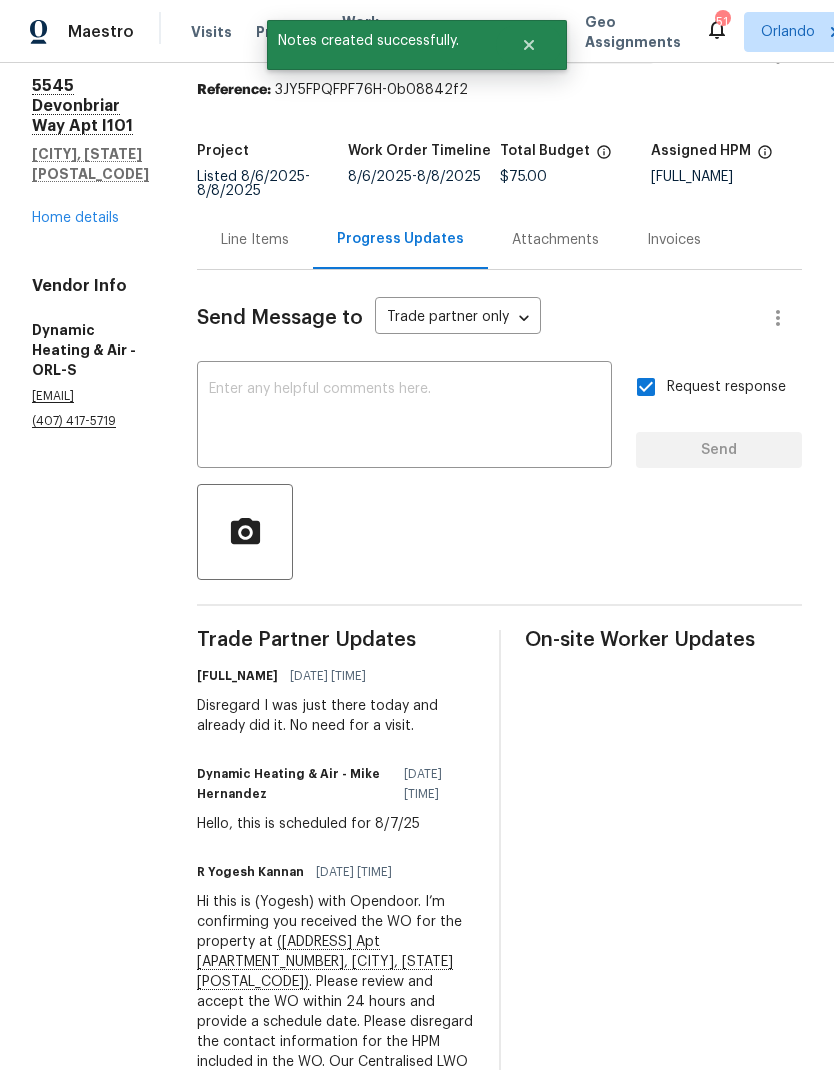 scroll, scrollTop: 62, scrollLeft: 0, axis: vertical 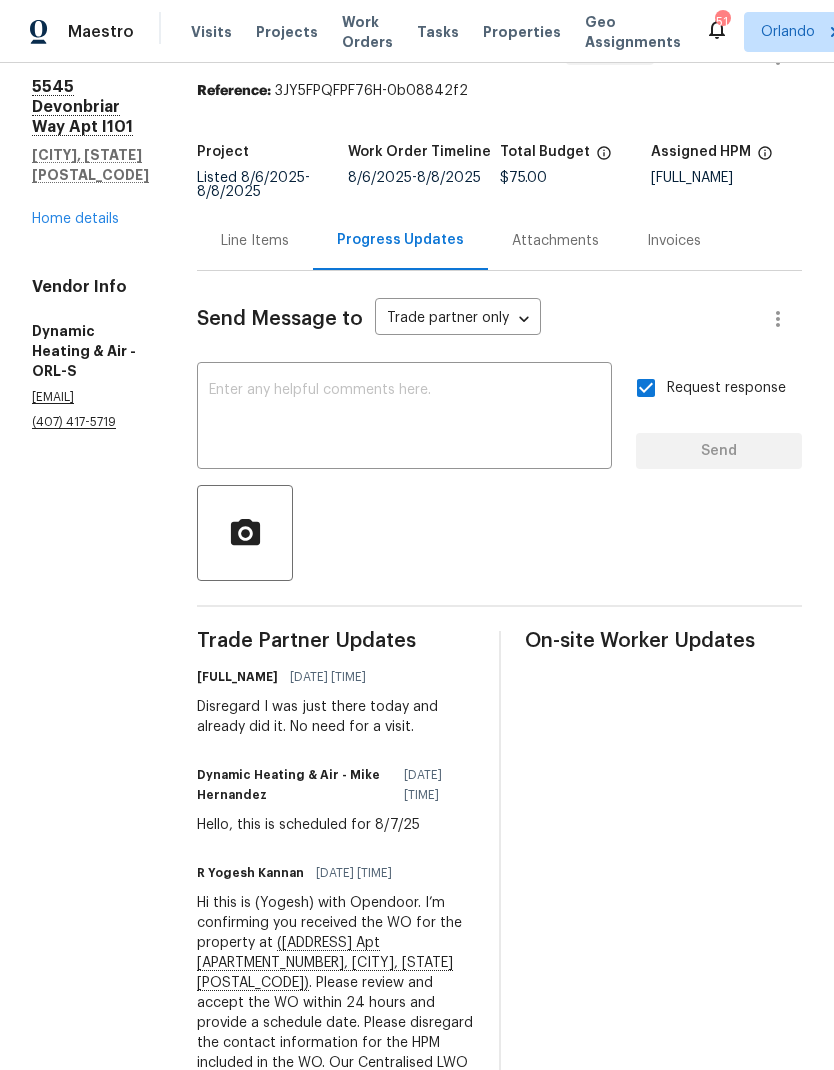 click on "Home details" at bounding box center [75, 219] 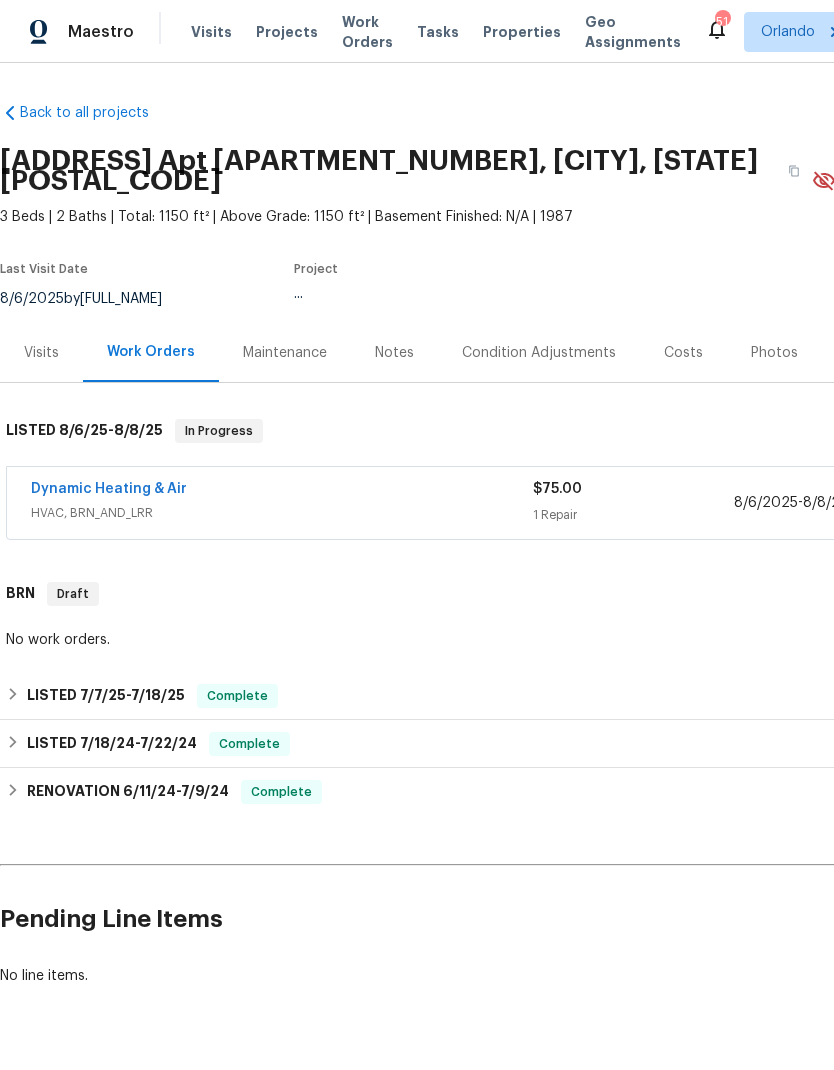 scroll, scrollTop: 31, scrollLeft: 0, axis: vertical 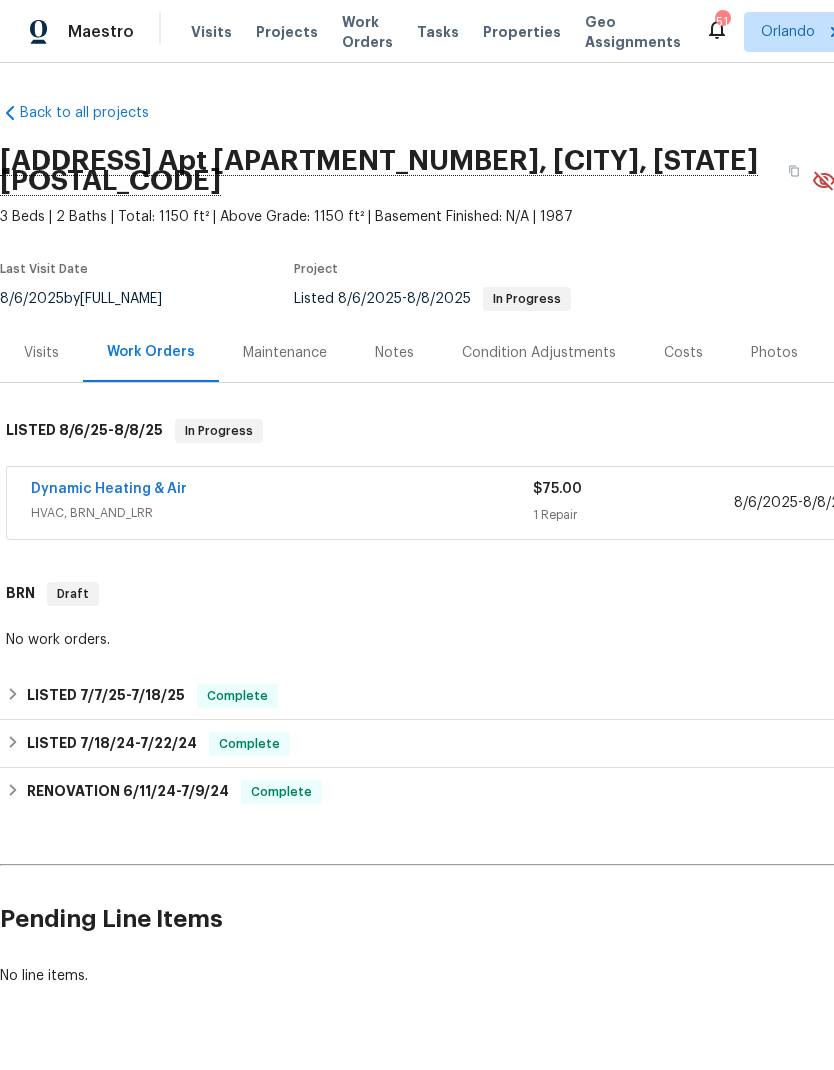 click on "Notes" at bounding box center [394, 353] 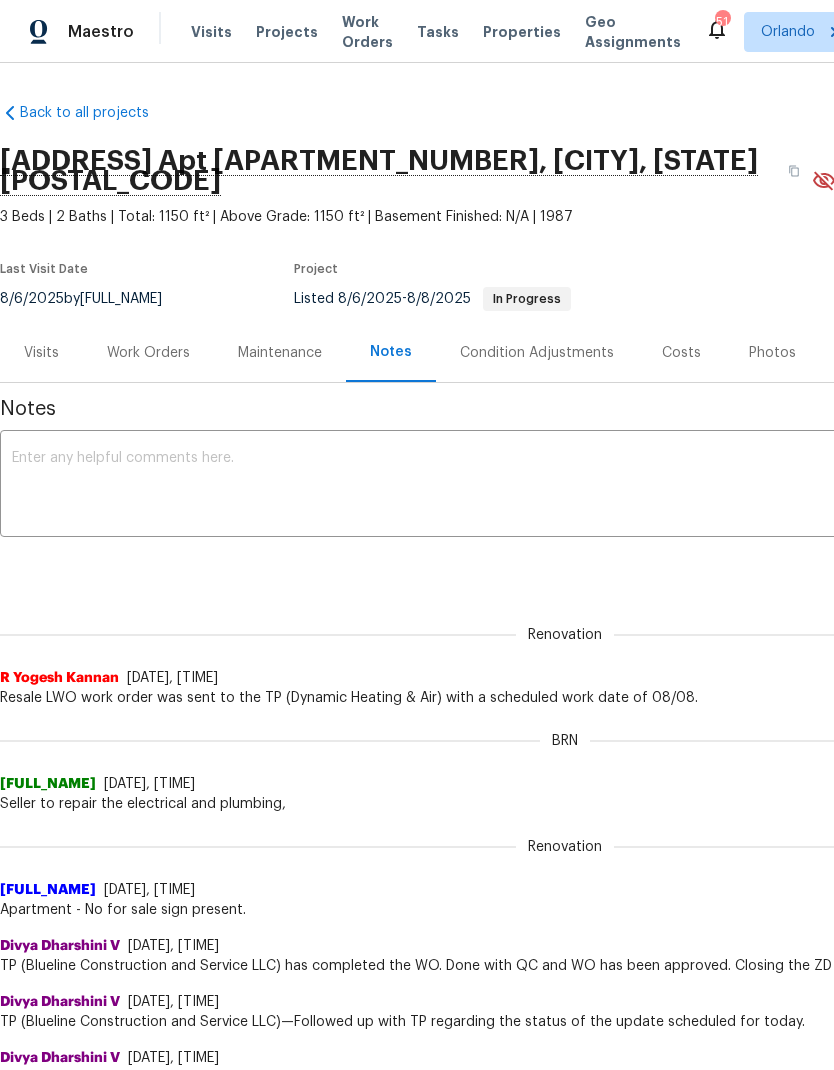 click on "x ​" at bounding box center [565, 486] 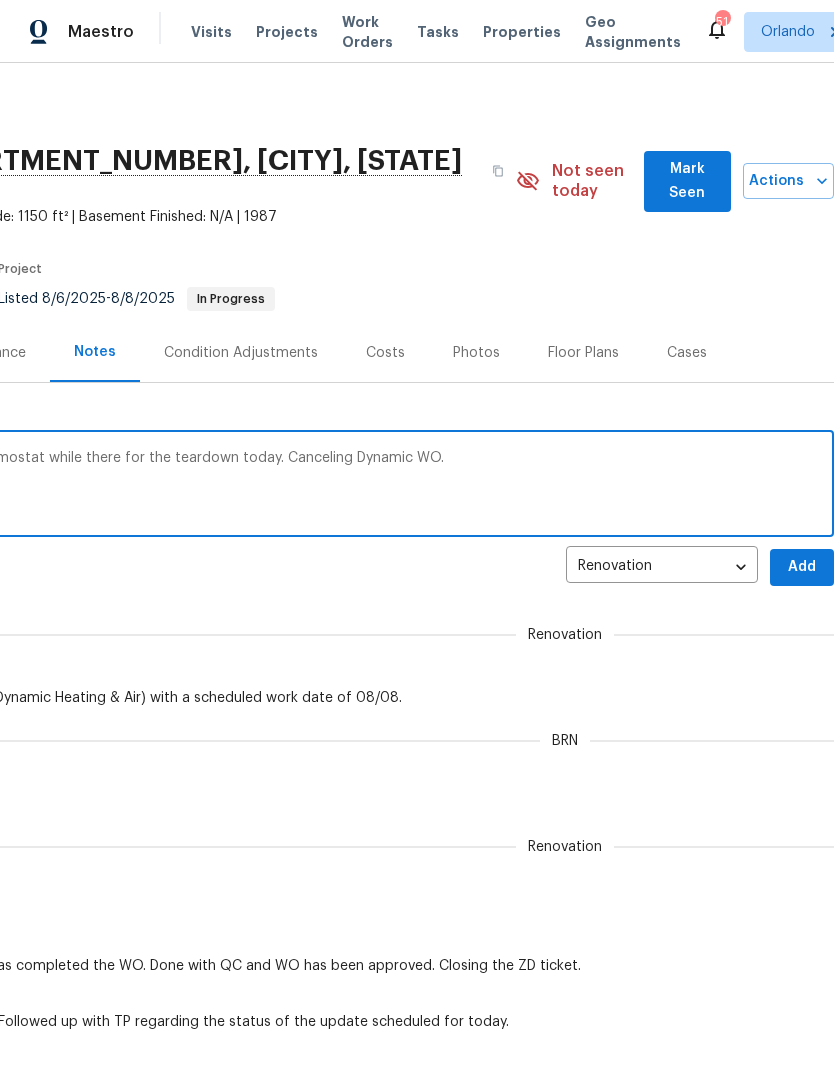 scroll, scrollTop: 0, scrollLeft: 296, axis: horizontal 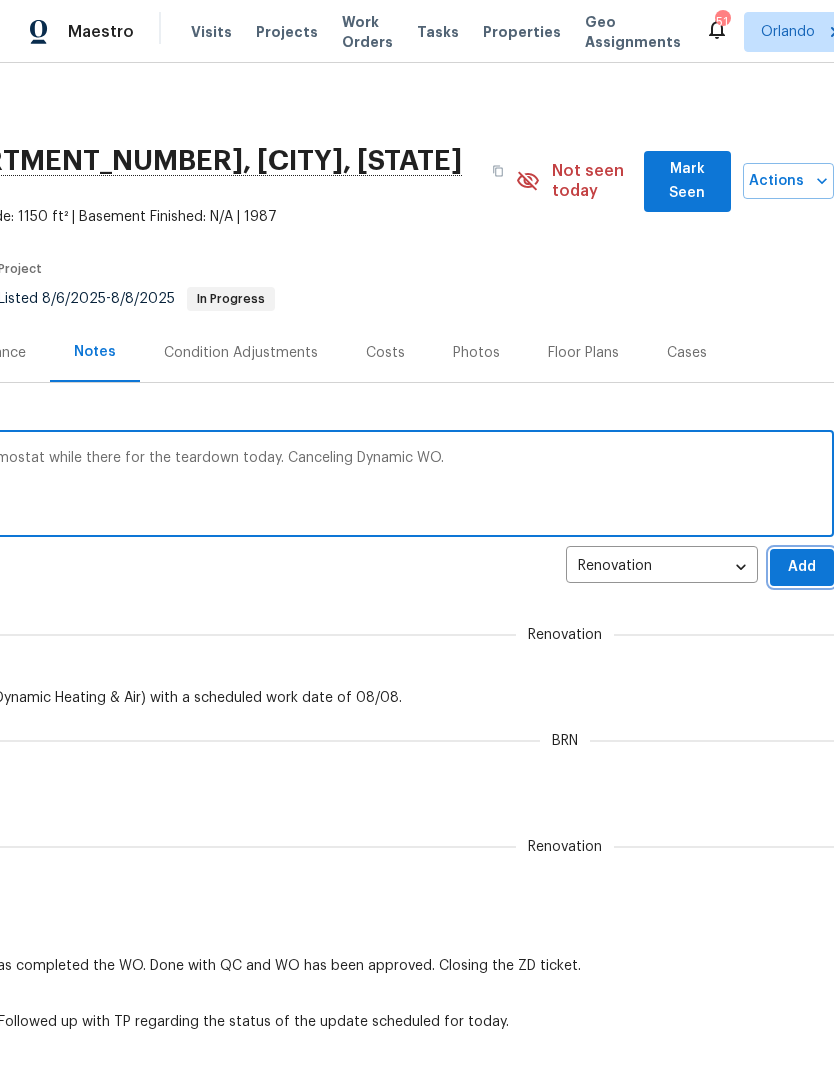 click on "Add" at bounding box center [802, 567] 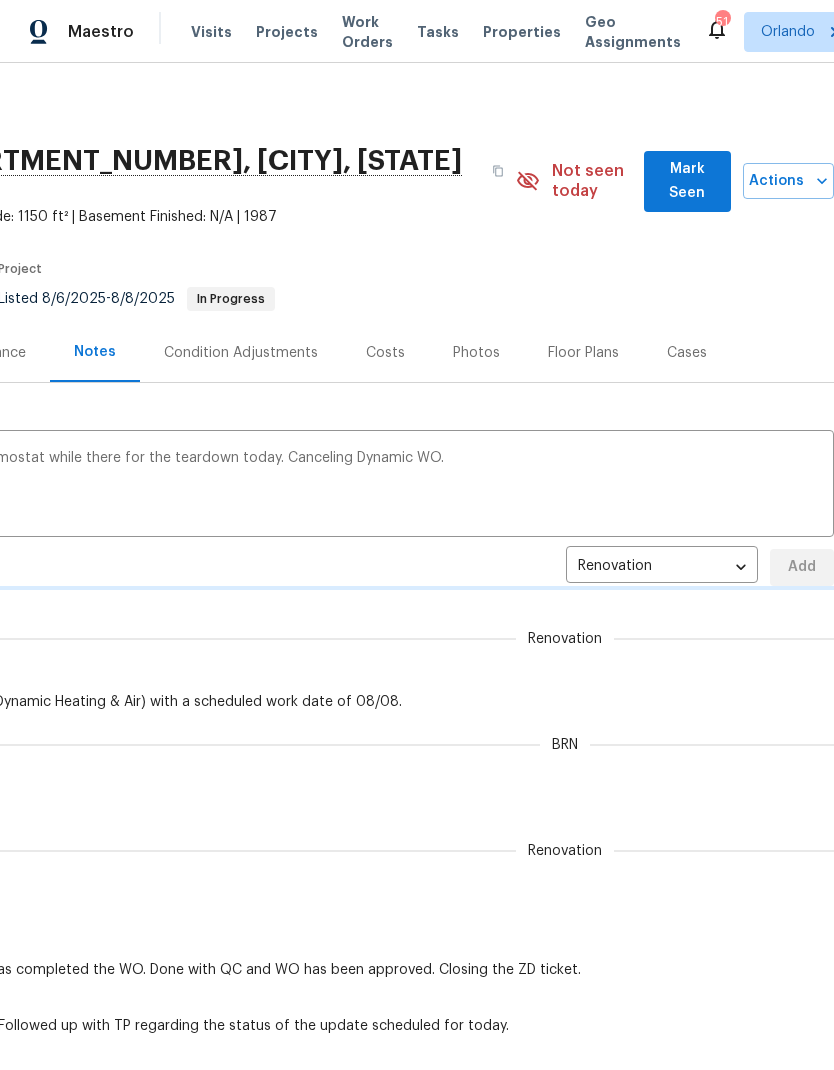 type 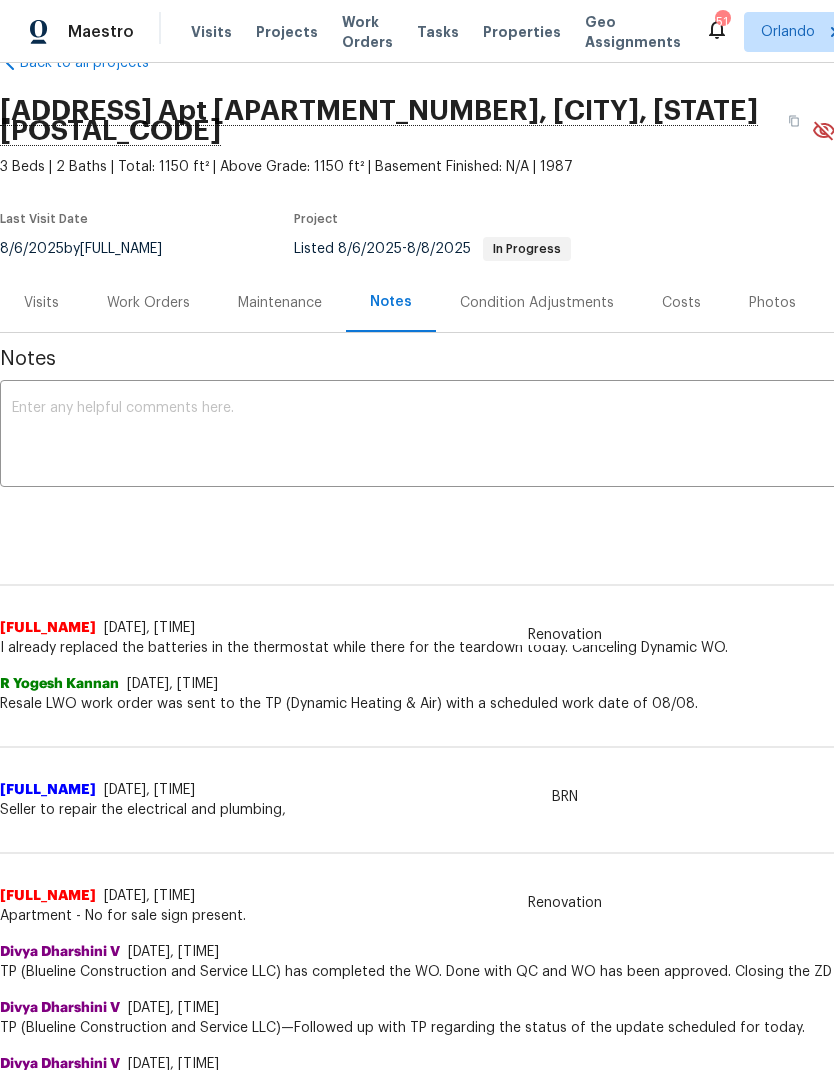 scroll, scrollTop: 51, scrollLeft: 0, axis: vertical 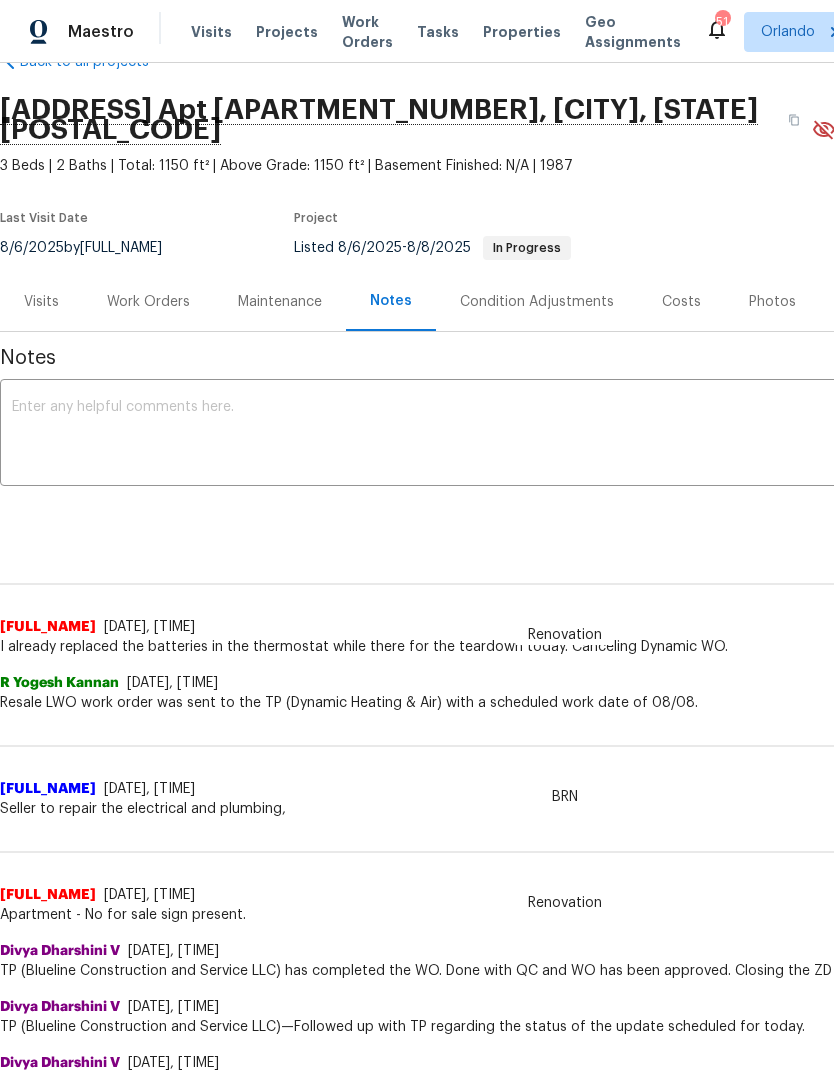 click on "Work Orders" at bounding box center [148, 302] 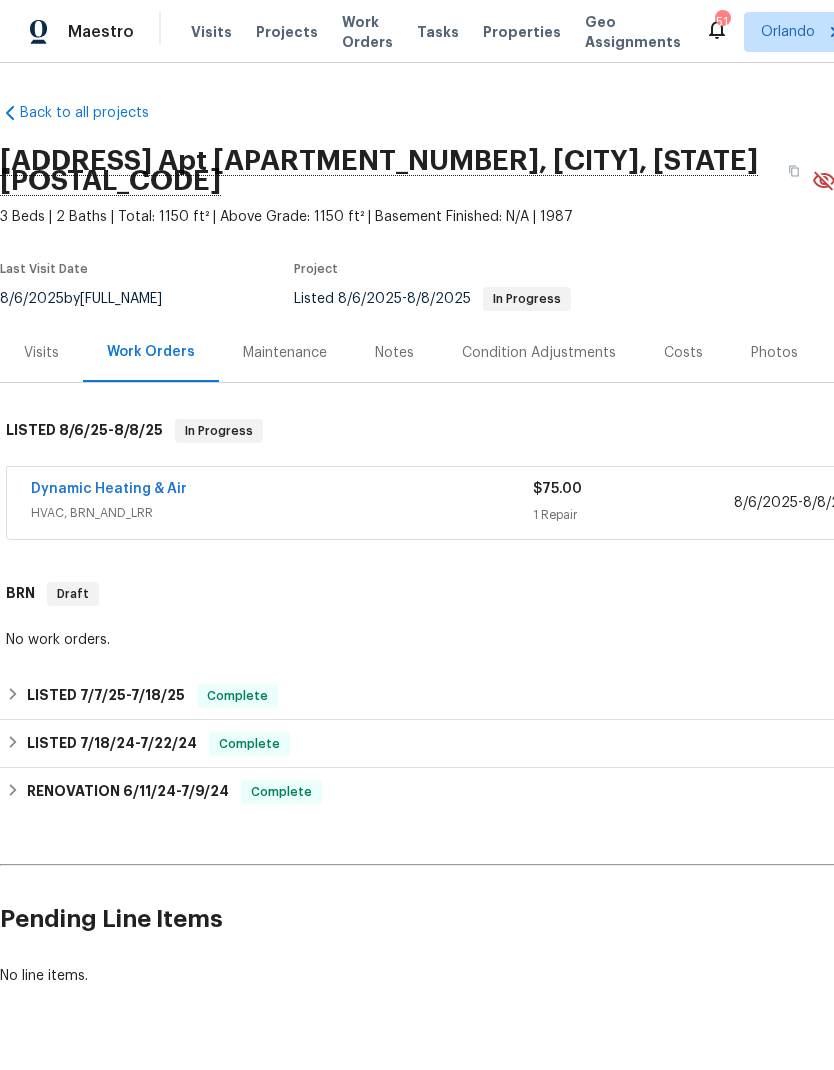 scroll, scrollTop: 0, scrollLeft: 0, axis: both 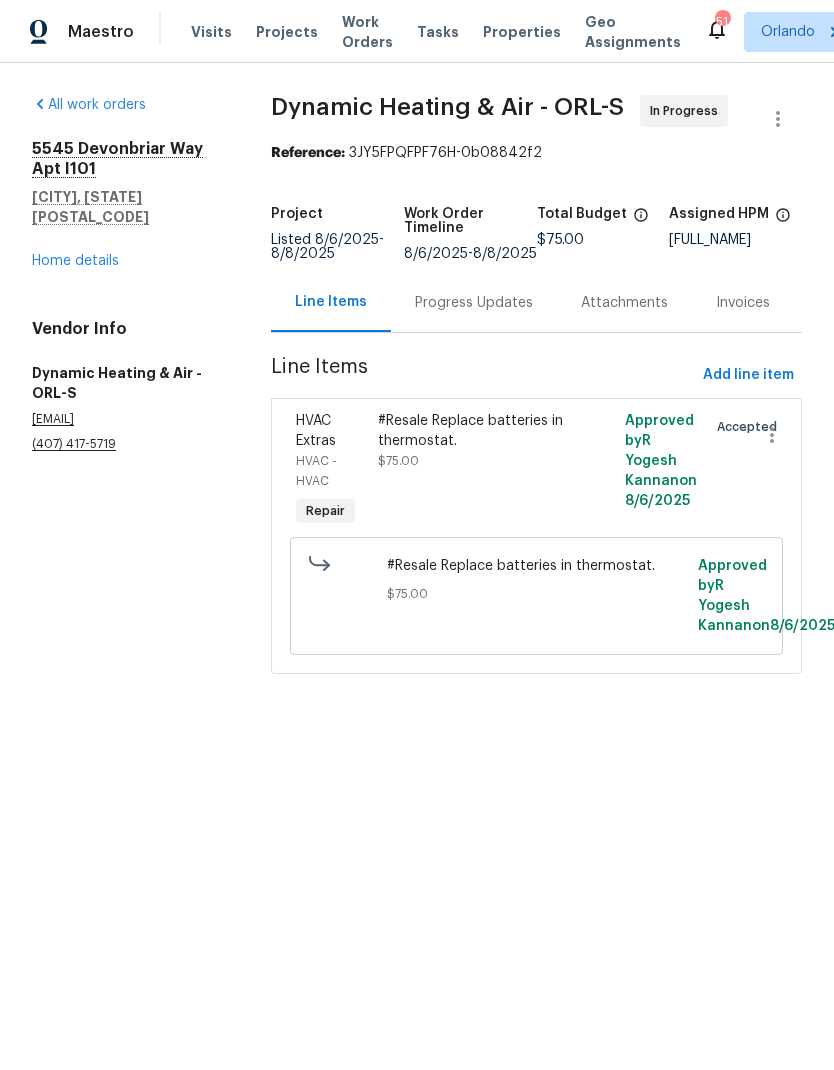 click on "Progress Updates" at bounding box center [474, 303] 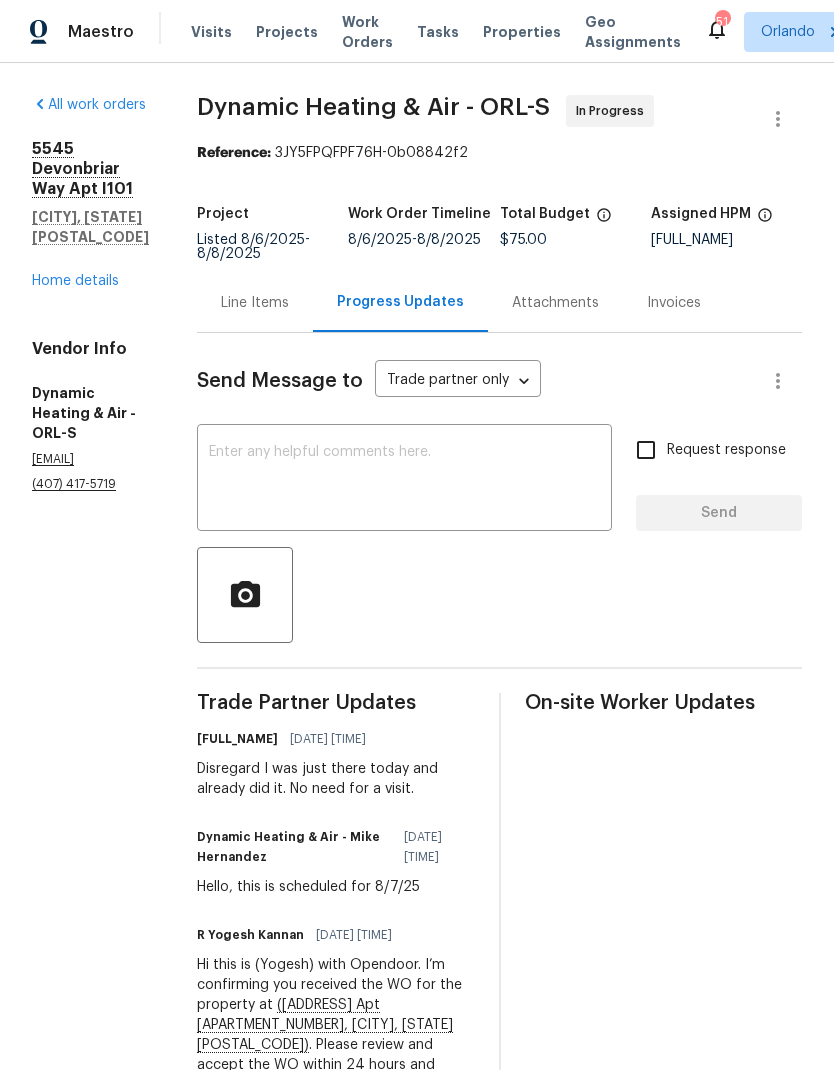 click on "Home details" at bounding box center [75, 281] 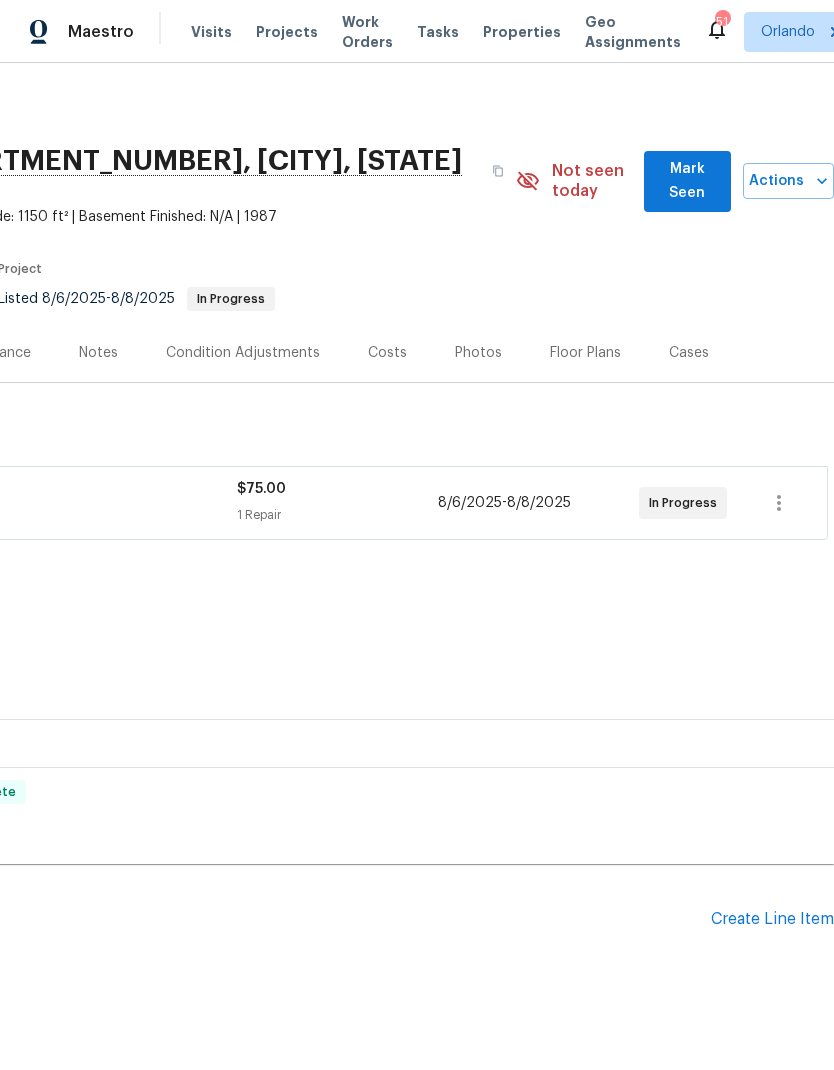 scroll, scrollTop: 0, scrollLeft: 296, axis: horizontal 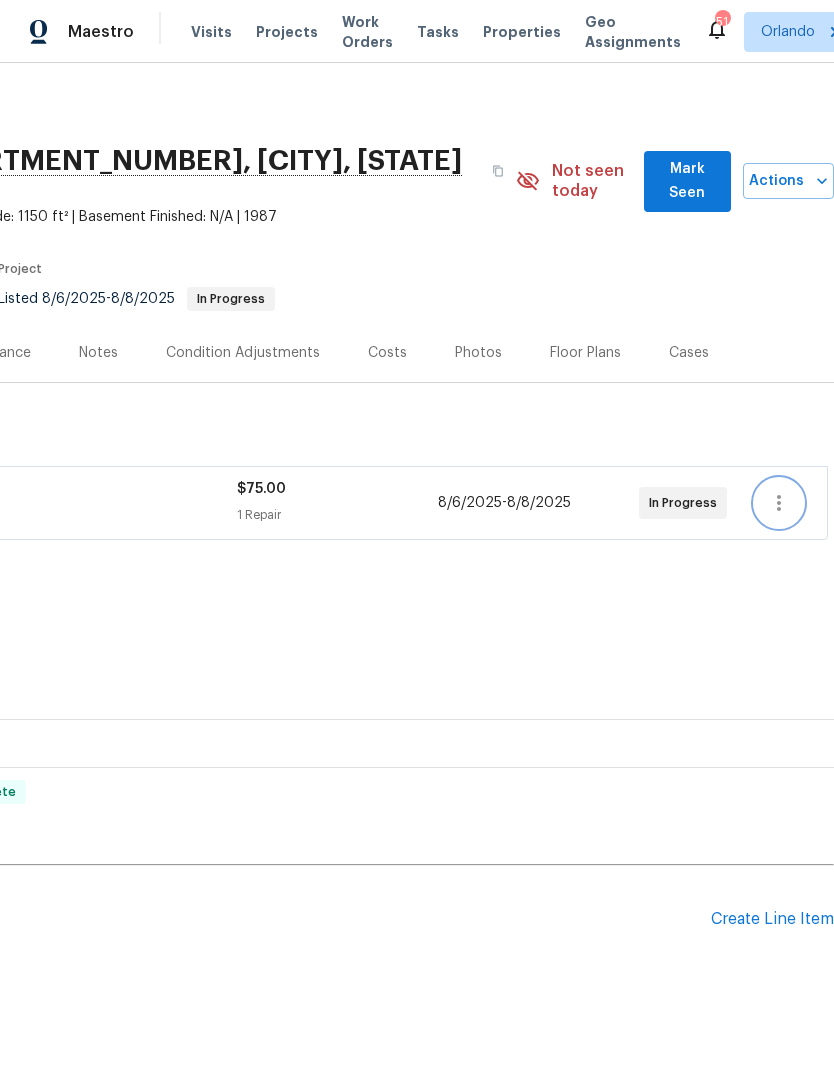 click 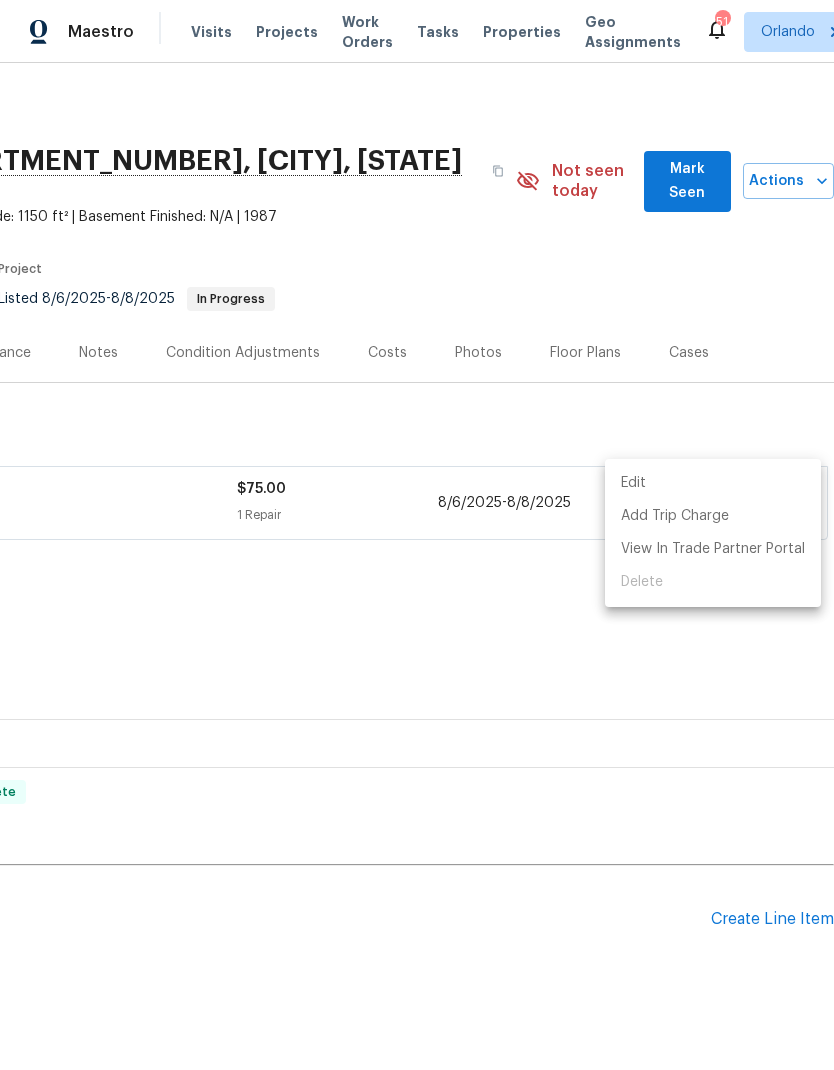 click at bounding box center (417, 535) 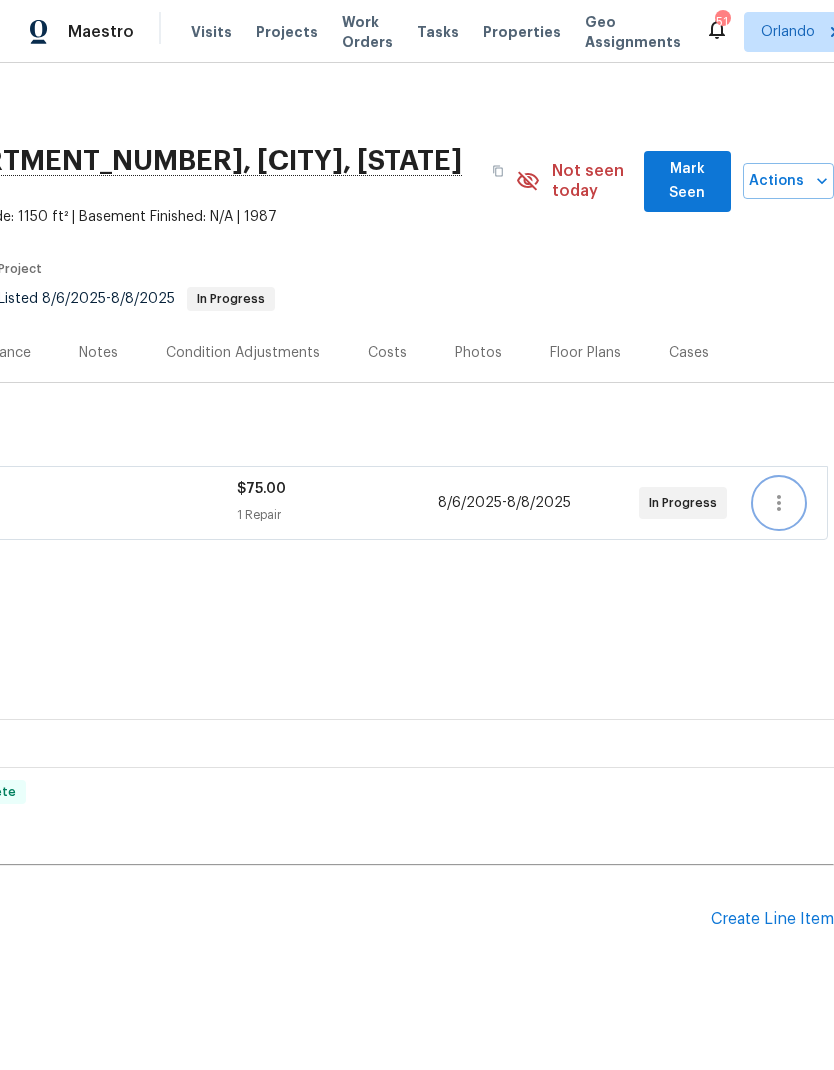 click 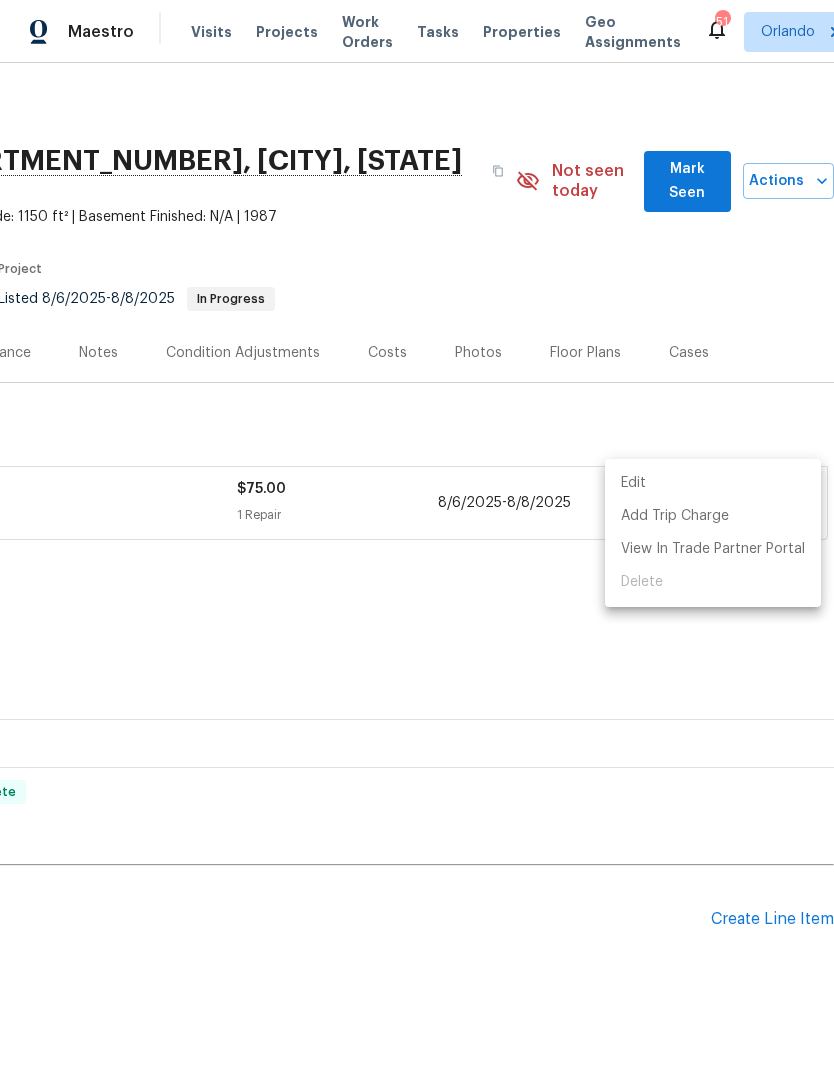click at bounding box center (417, 535) 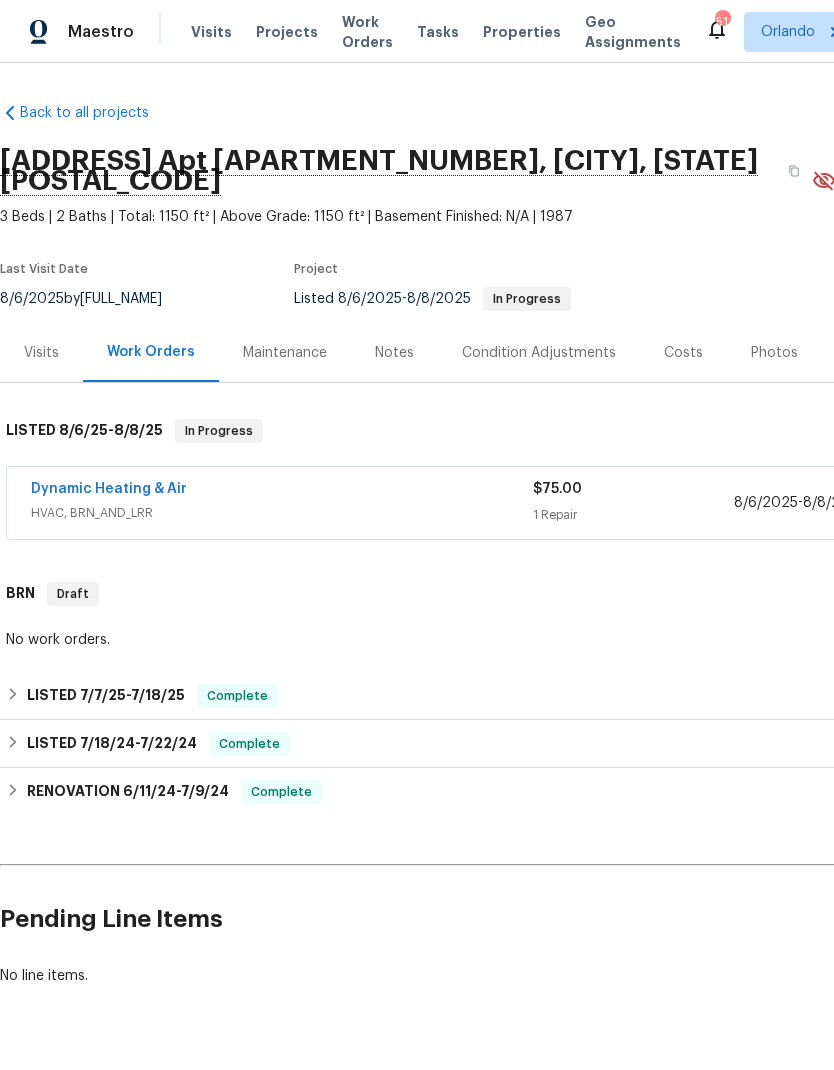 scroll, scrollTop: 0, scrollLeft: 0, axis: both 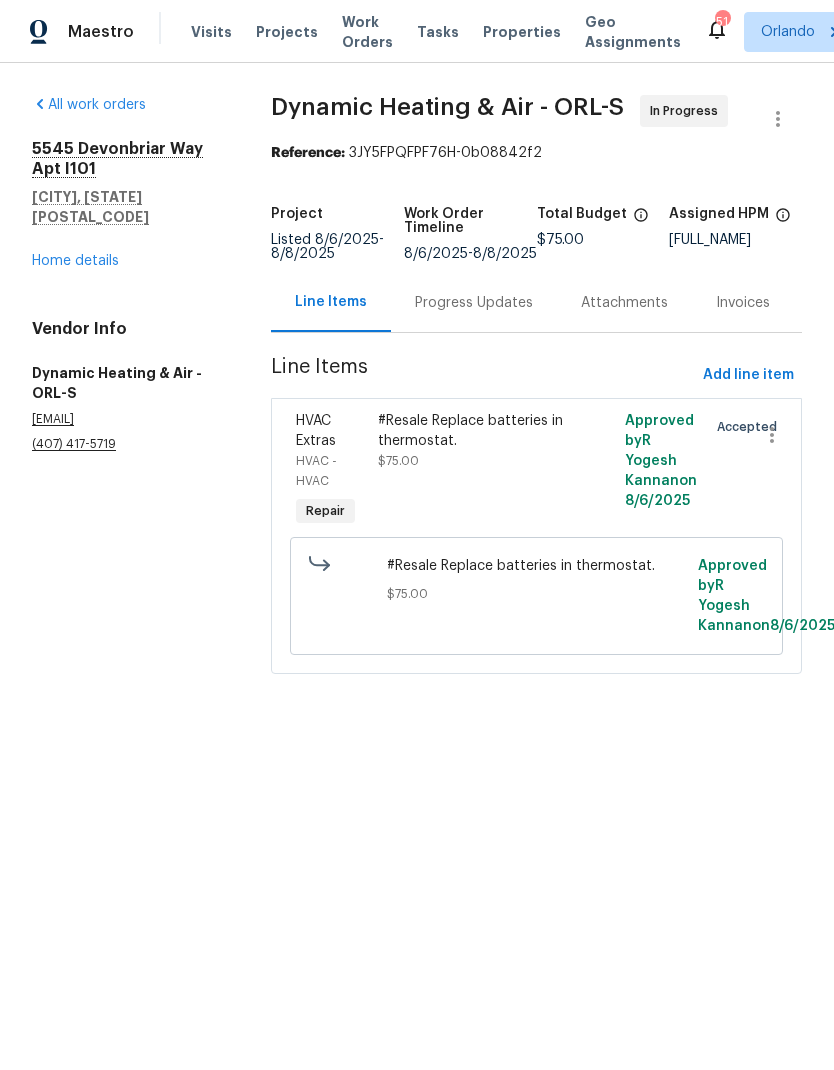 click on "Progress Updates" at bounding box center (474, 303) 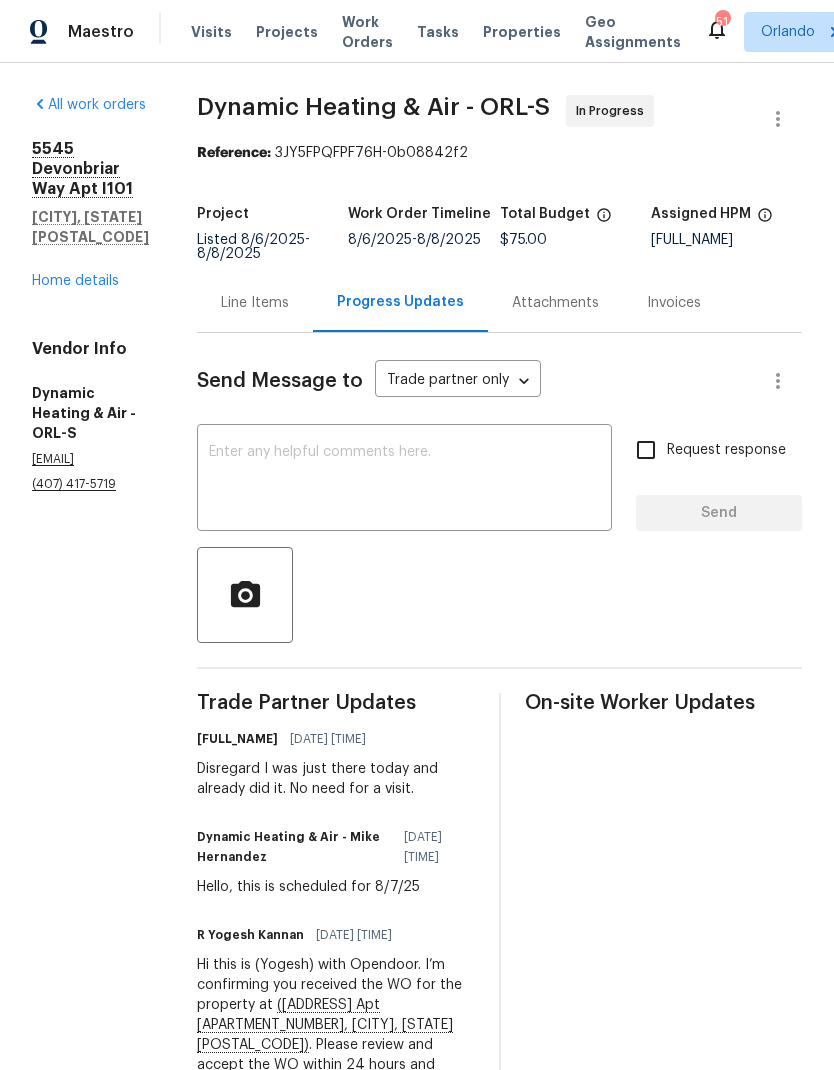 click on "Home details" at bounding box center (75, 281) 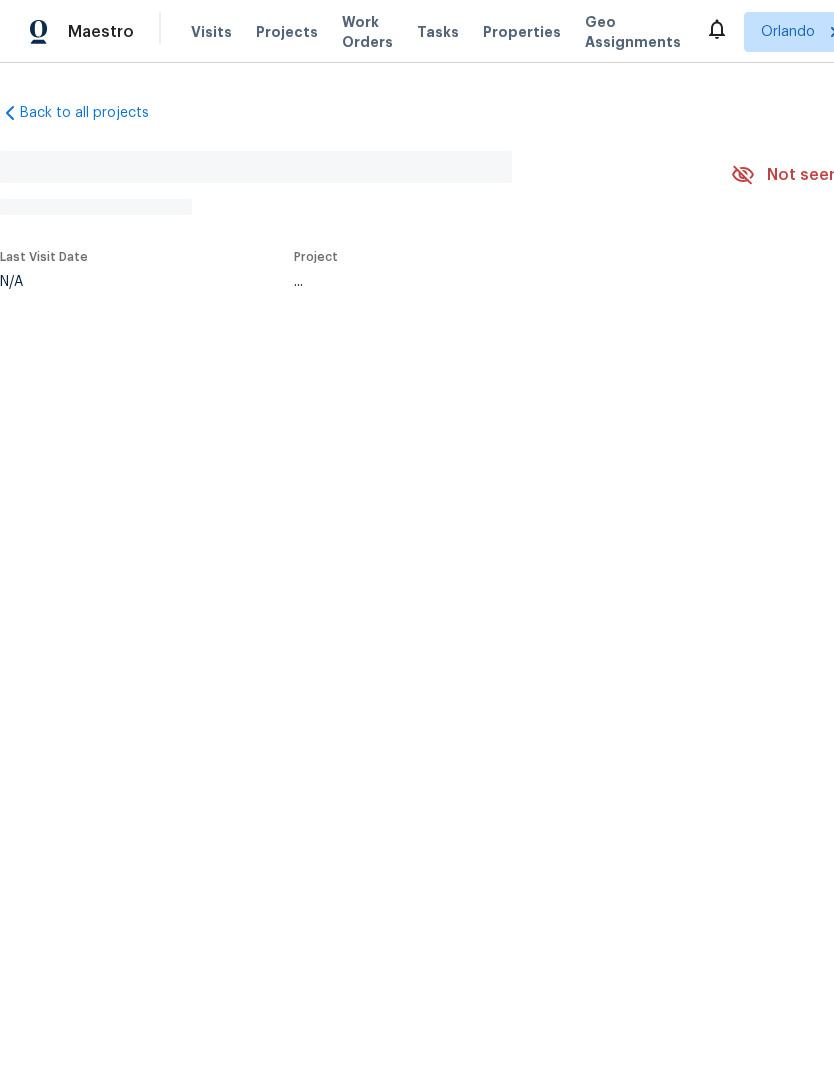 scroll, scrollTop: 0, scrollLeft: 0, axis: both 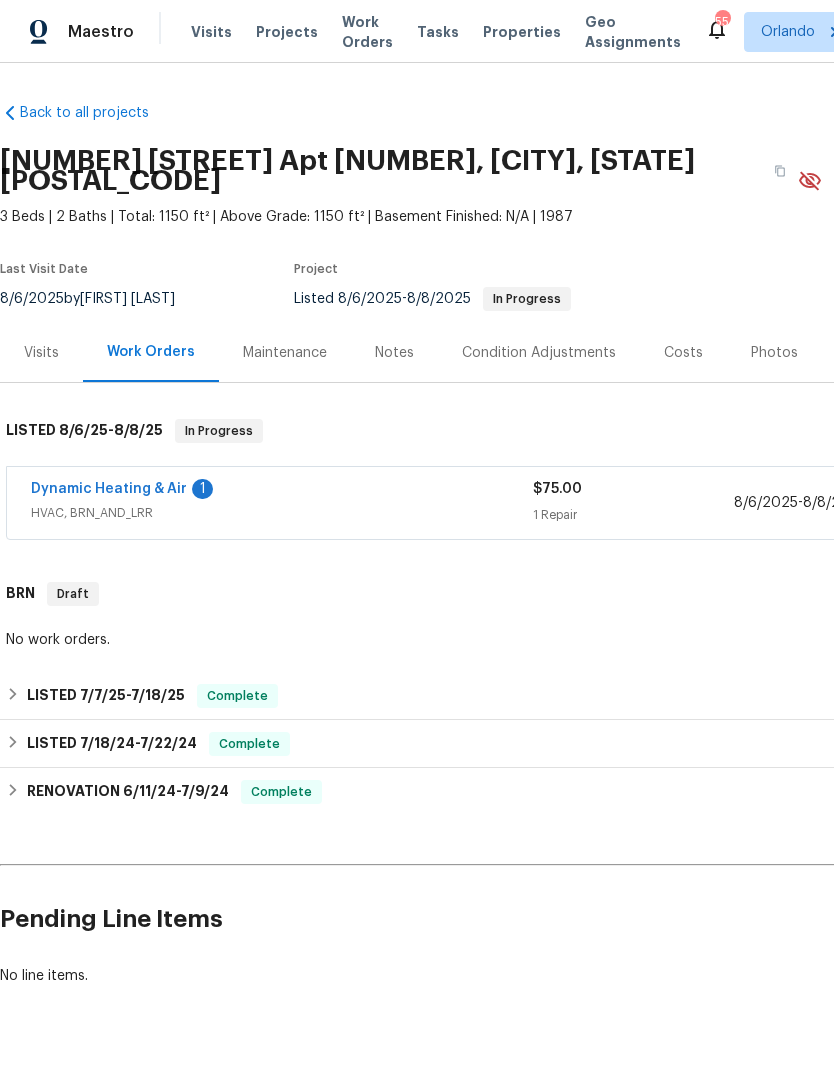 click on "Dynamic Heating & Air" at bounding box center [109, 489] 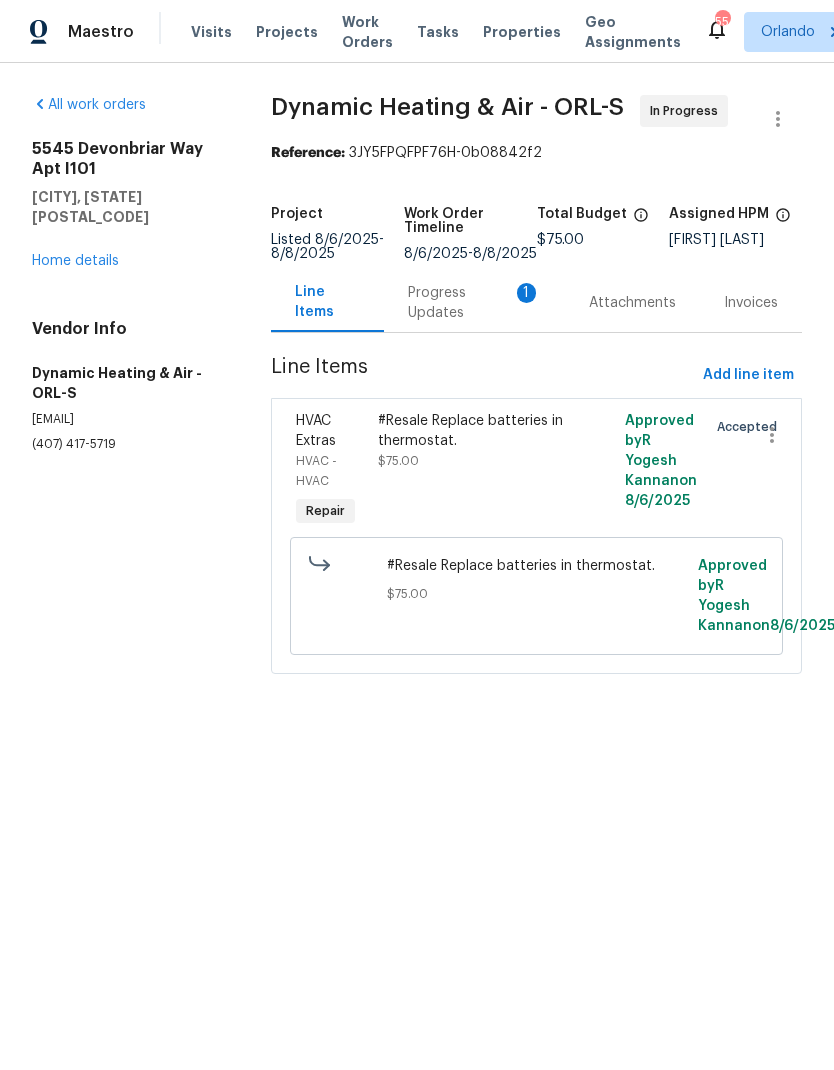 click on "Progress Updates 1" at bounding box center (474, 303) 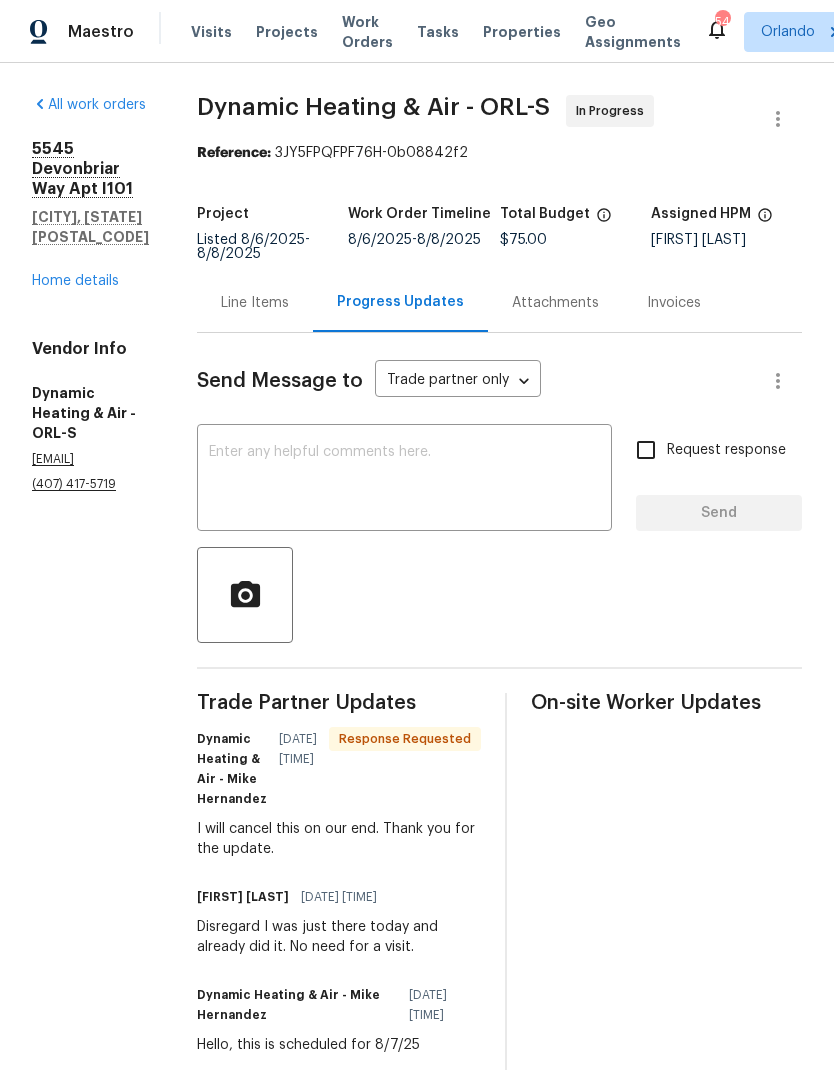 scroll, scrollTop: 0, scrollLeft: 0, axis: both 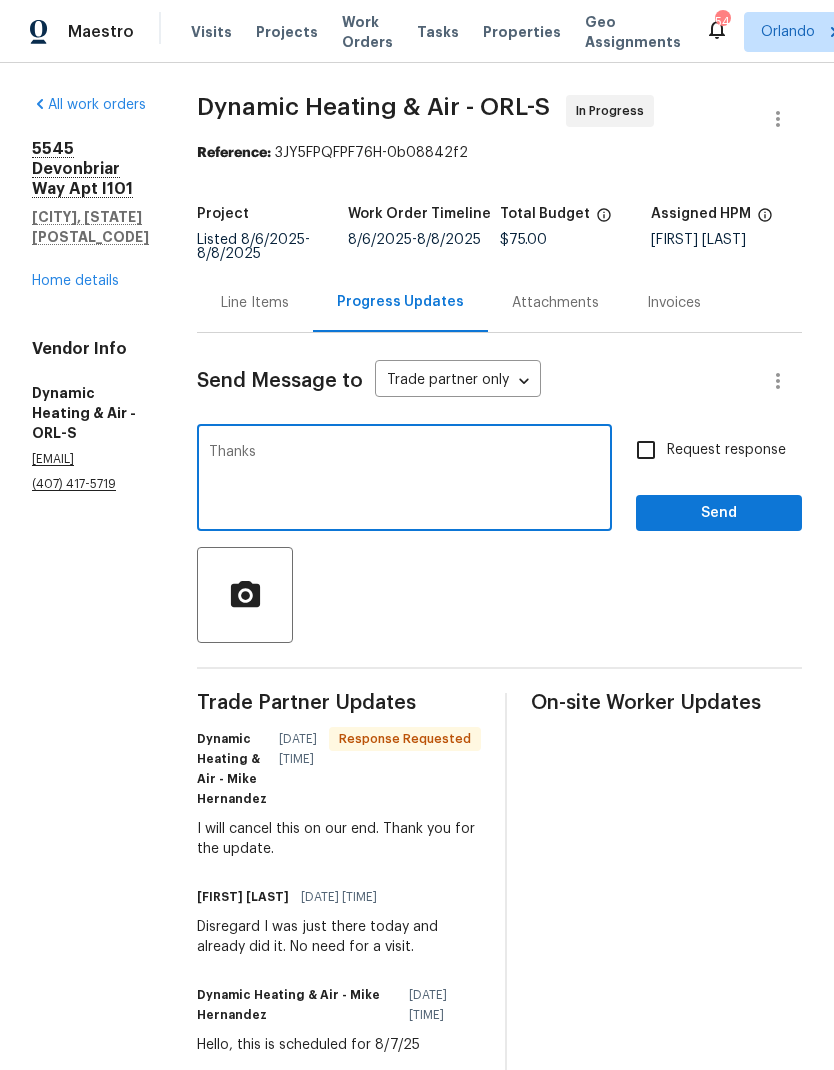 type on "Thanks" 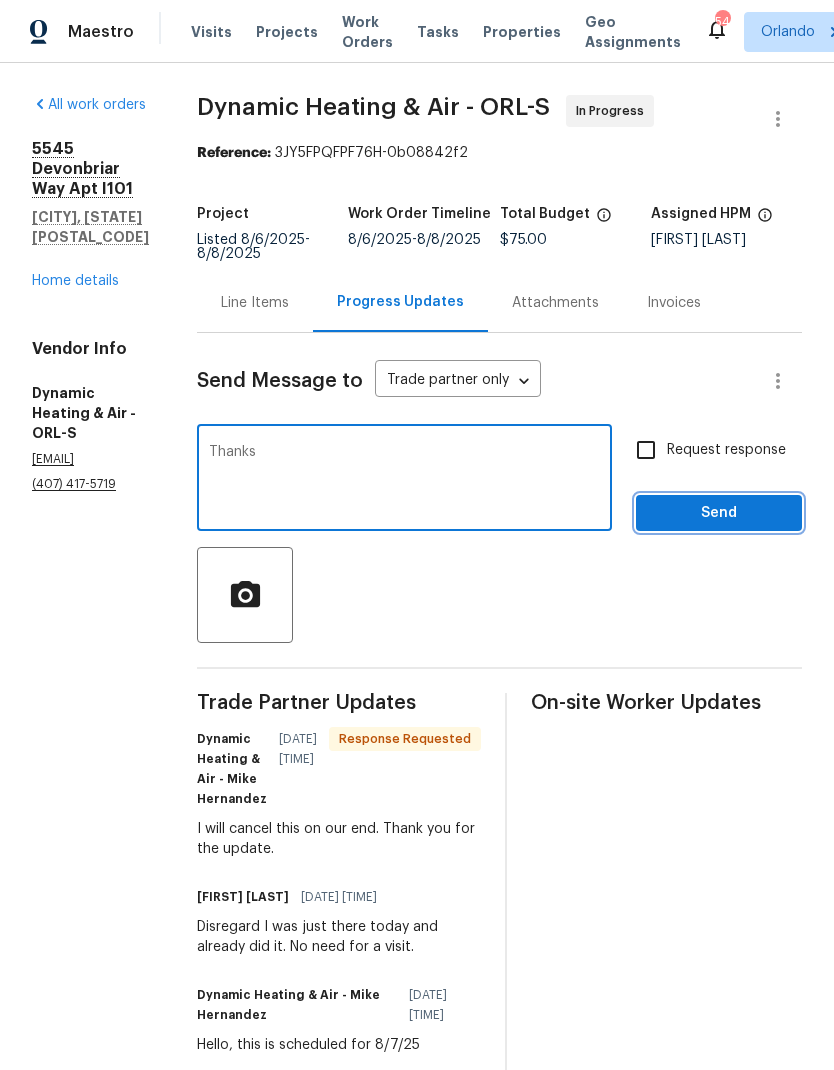 click on "Send" at bounding box center [719, 513] 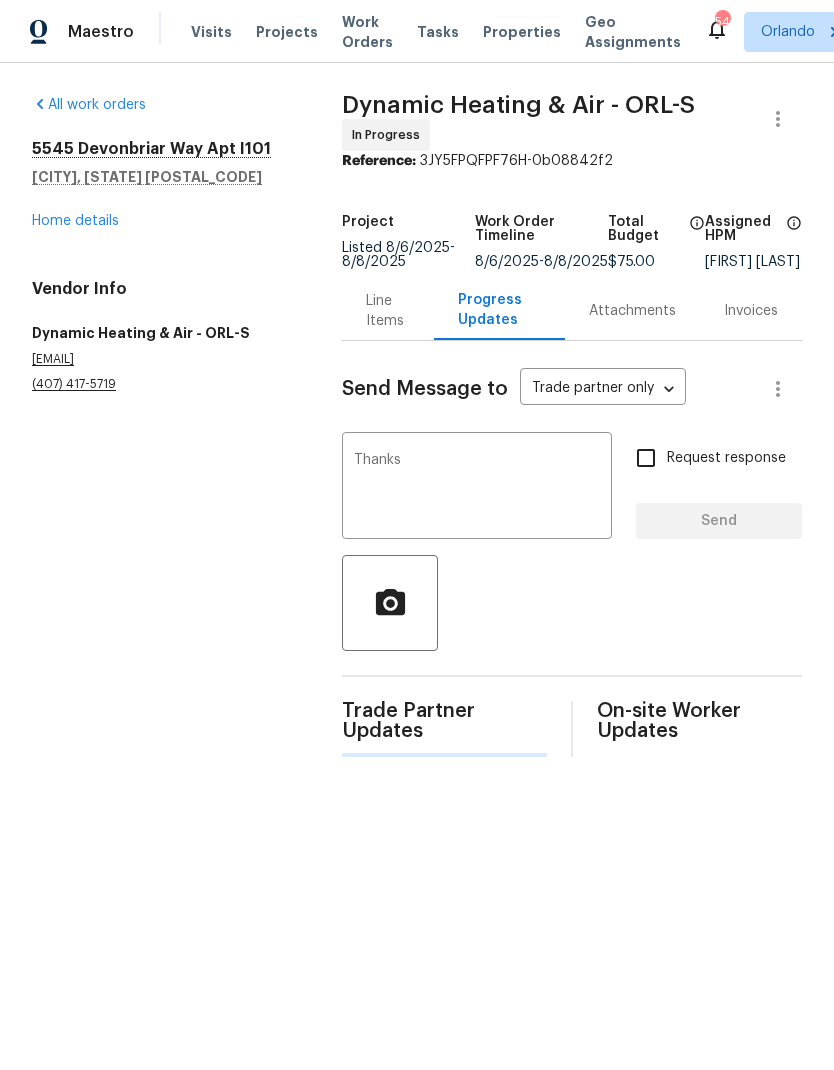 type 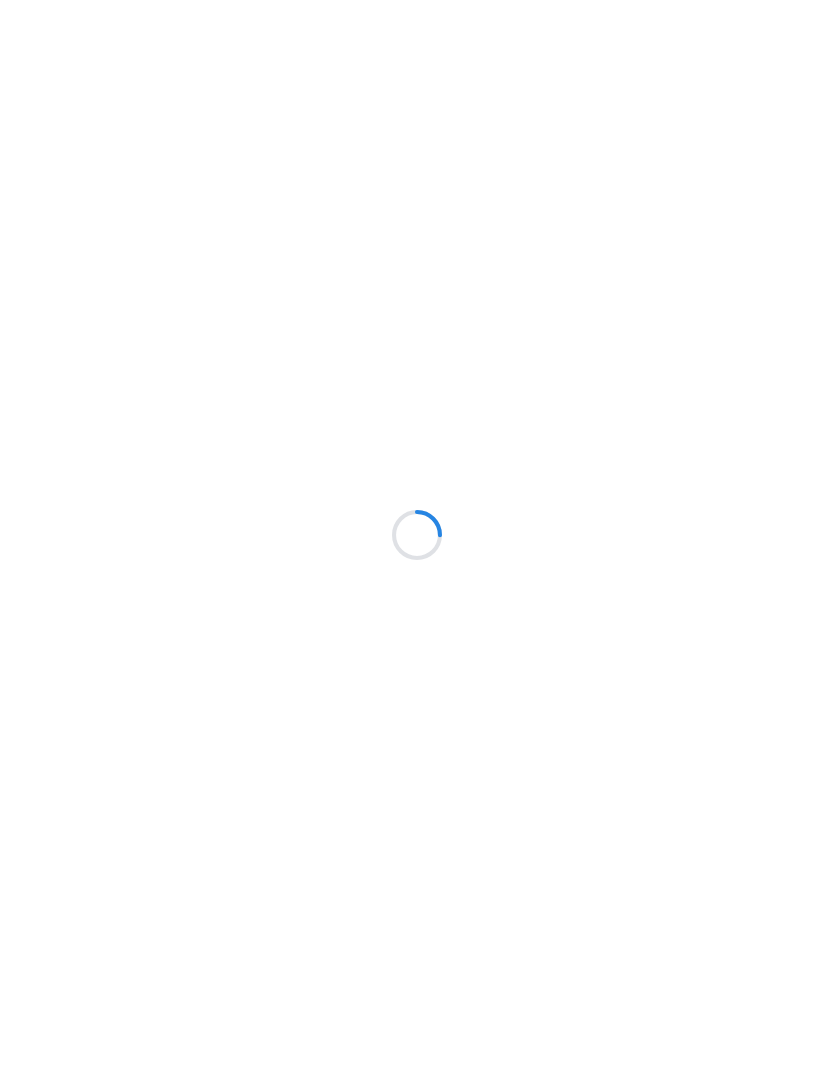 scroll, scrollTop: 0, scrollLeft: 0, axis: both 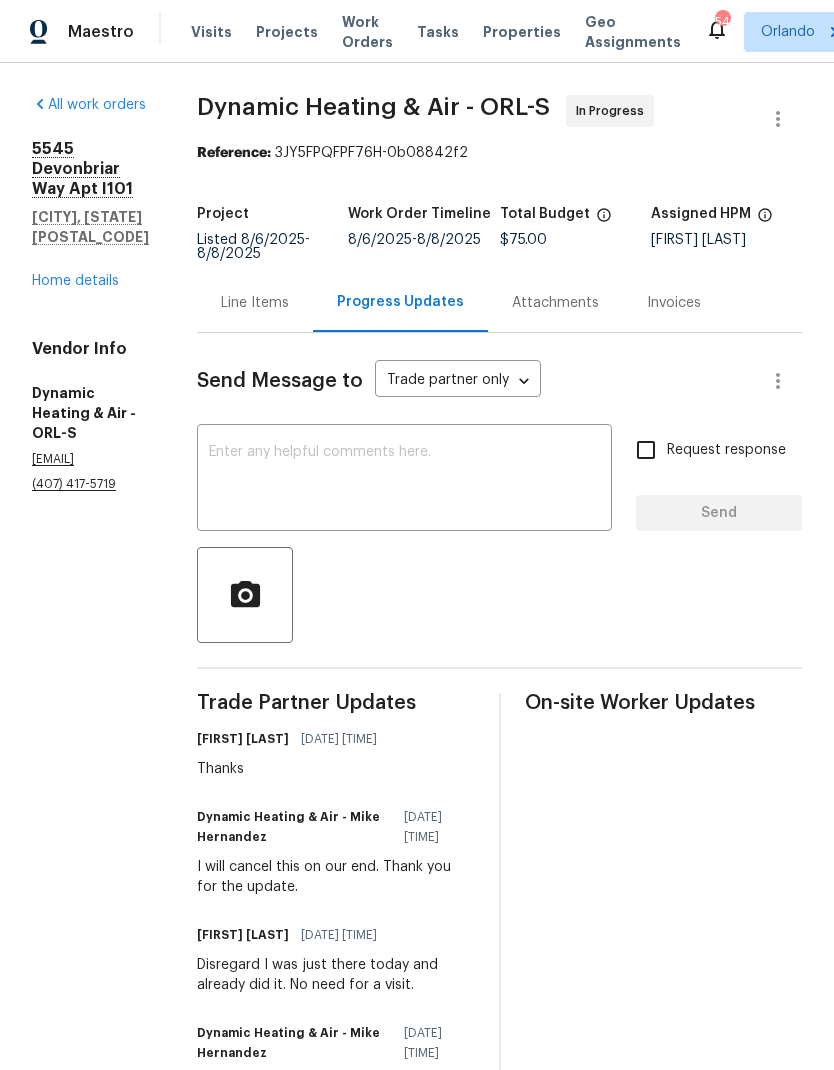 click on "Line Items" at bounding box center (255, 303) 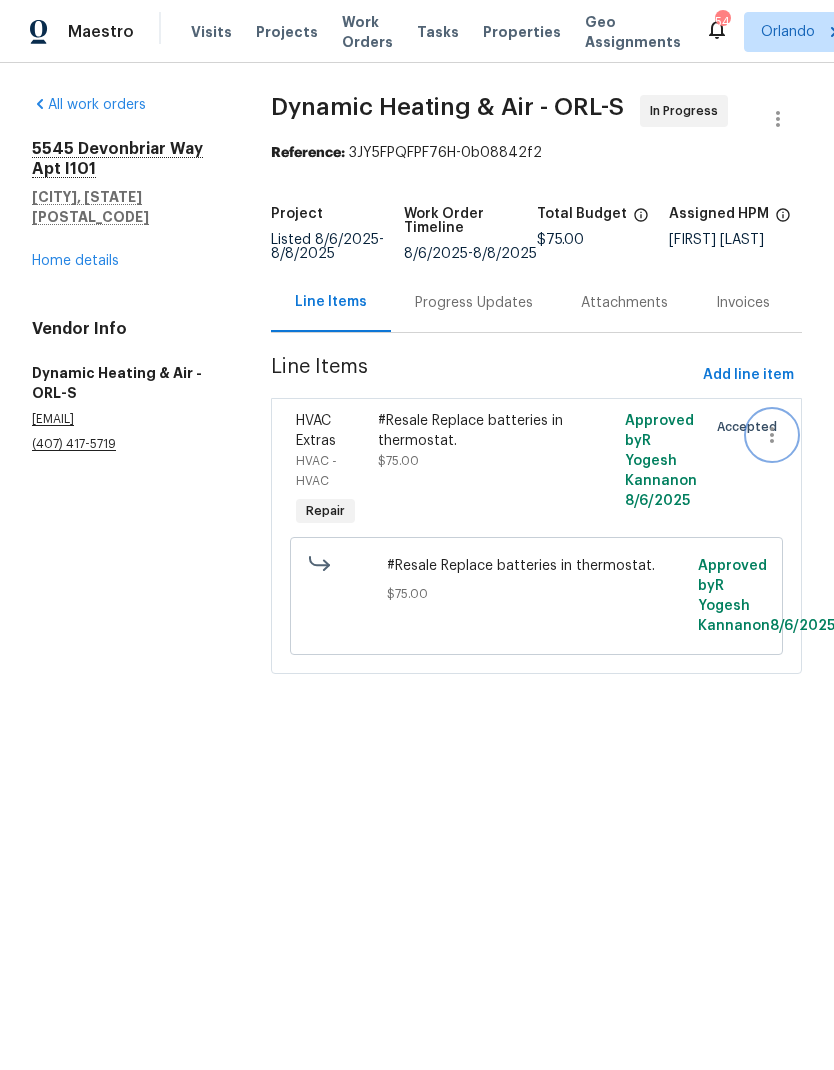 click 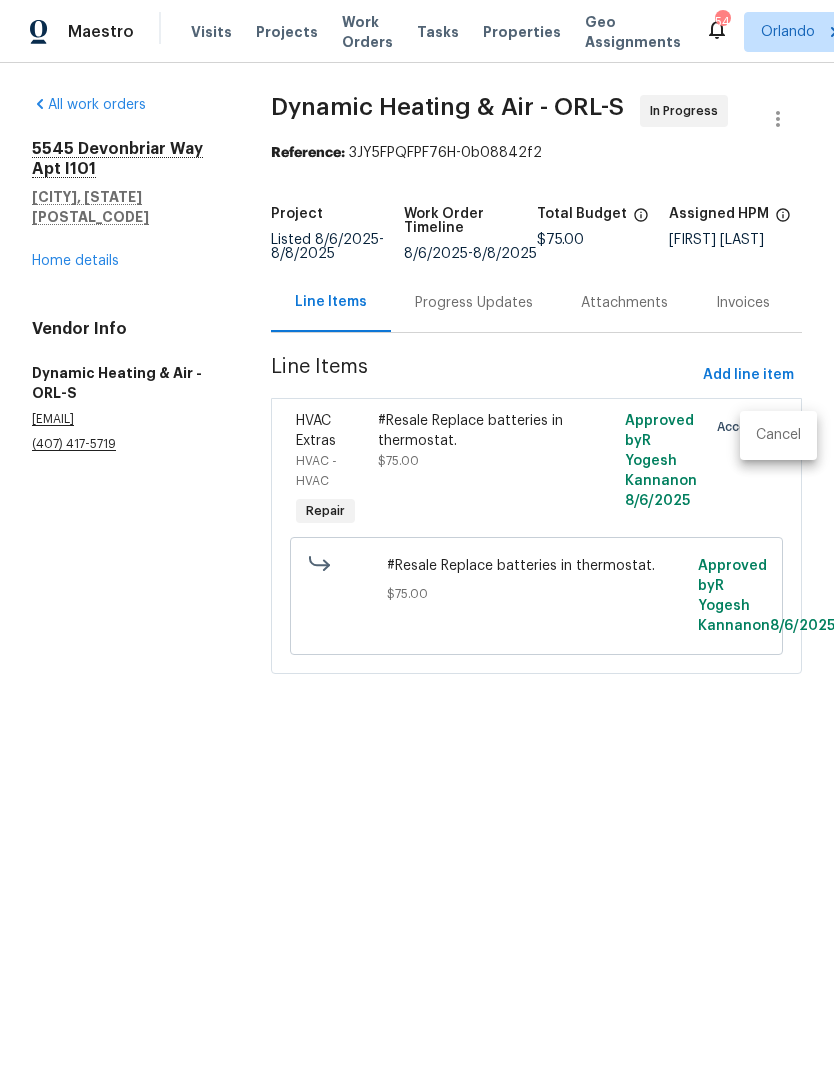 click on "Cancel" at bounding box center [778, 435] 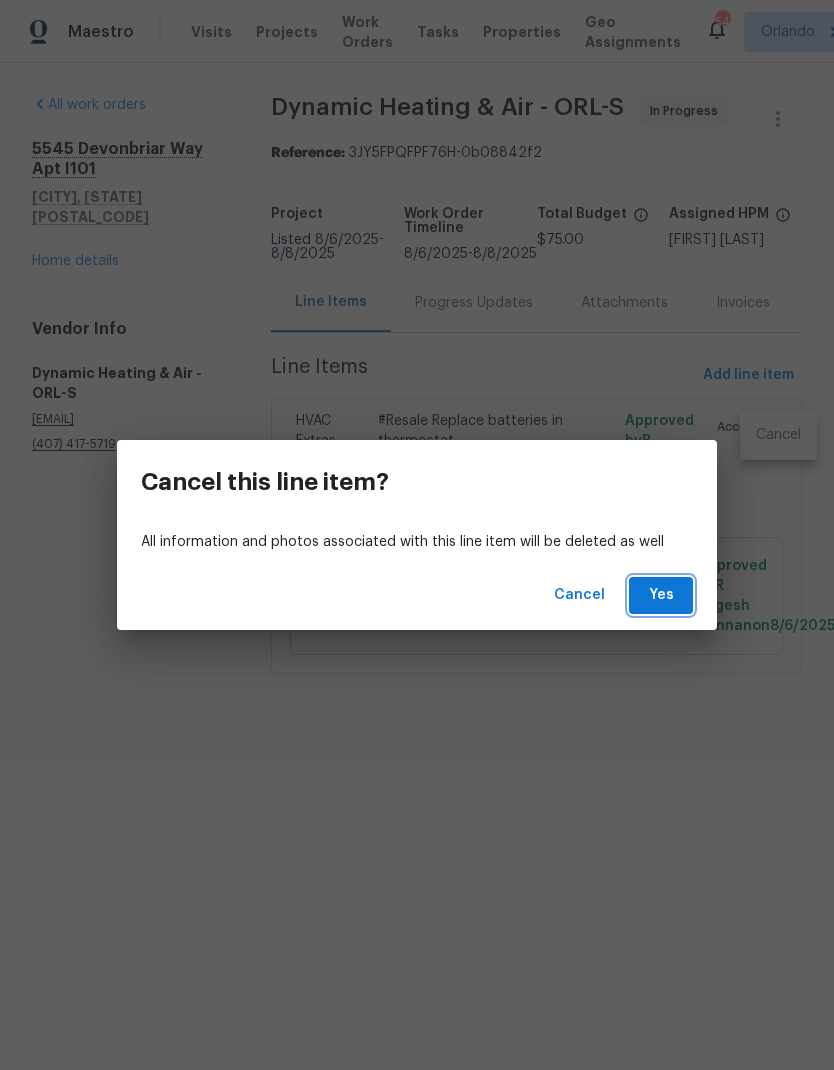click on "Yes" at bounding box center (661, 595) 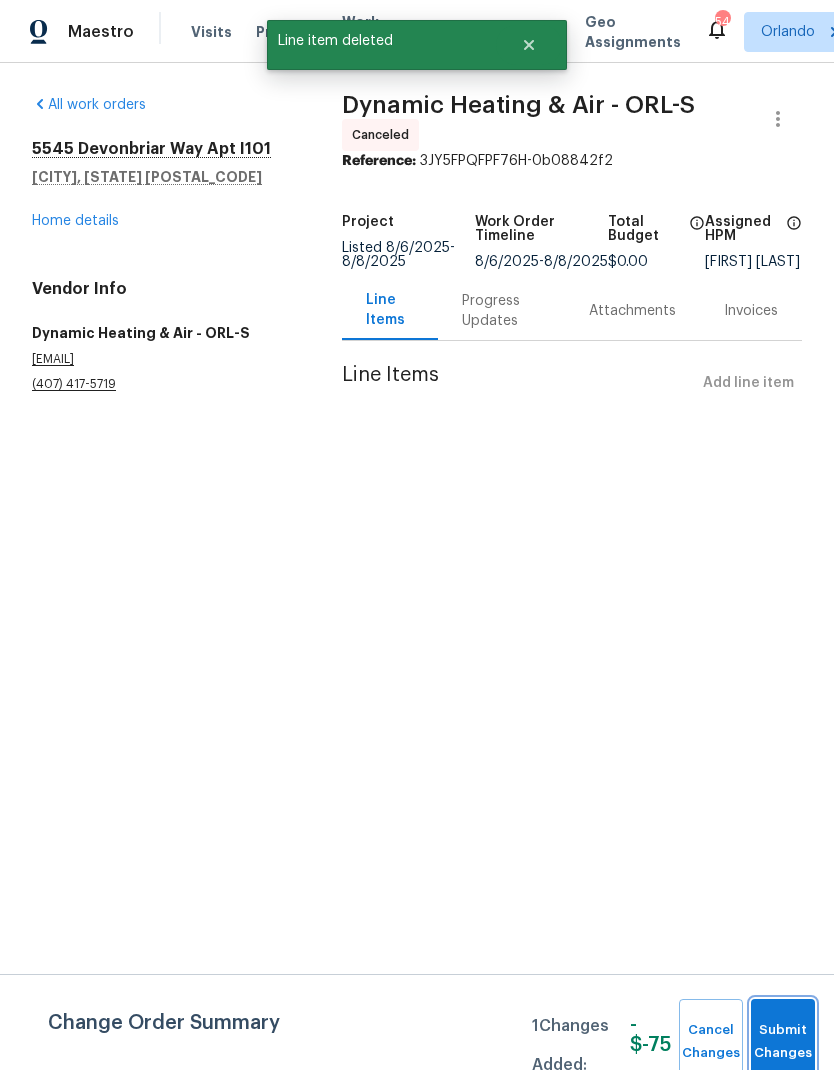 click on "Submit Changes" at bounding box center (783, 1042) 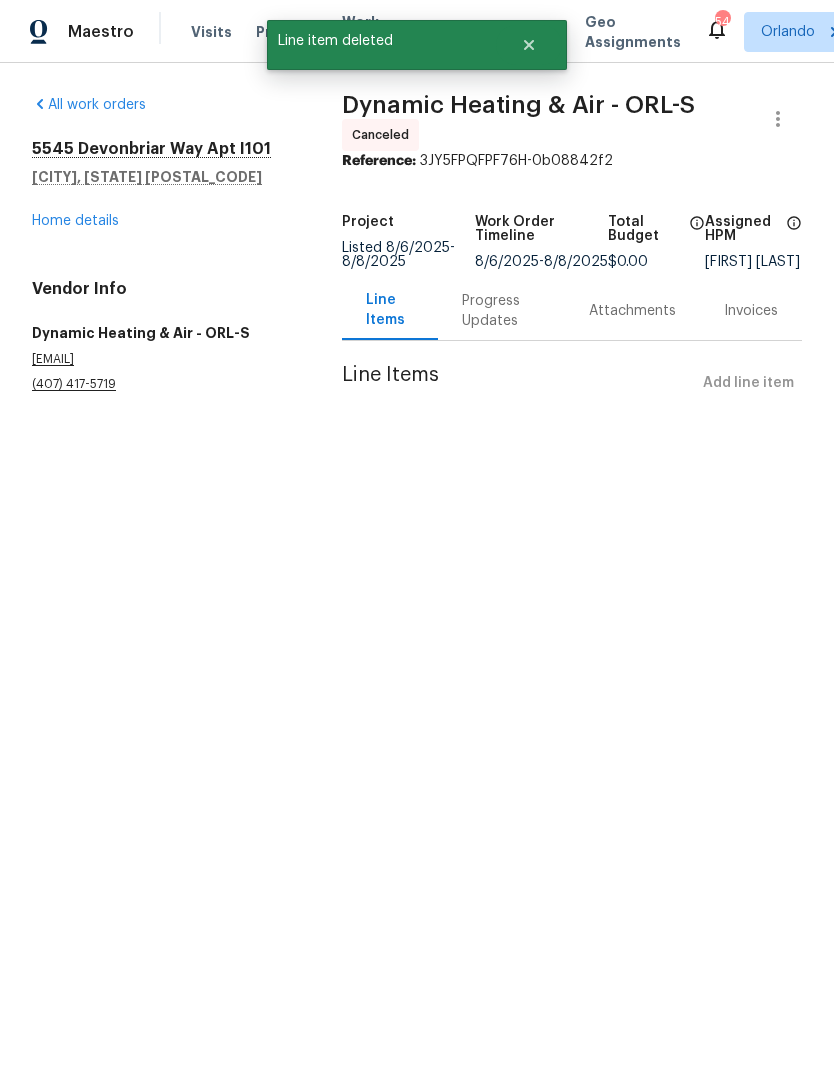 click on "Home details" at bounding box center (75, 221) 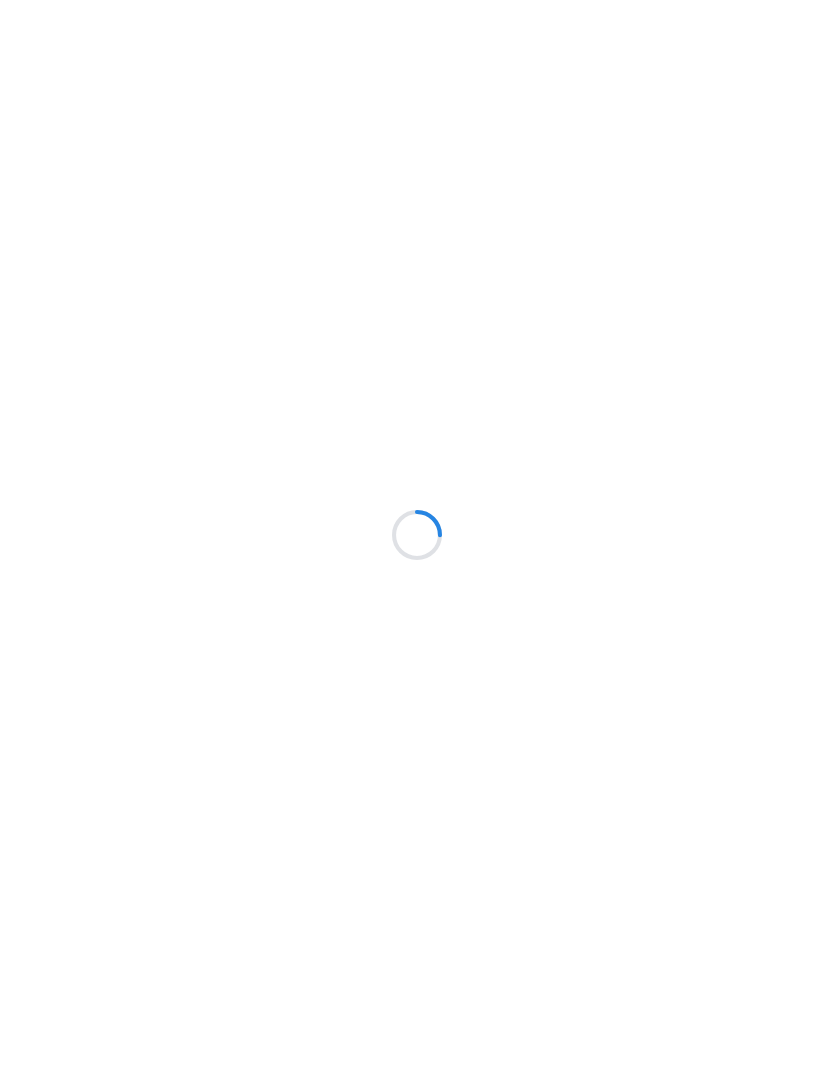 scroll, scrollTop: 0, scrollLeft: 0, axis: both 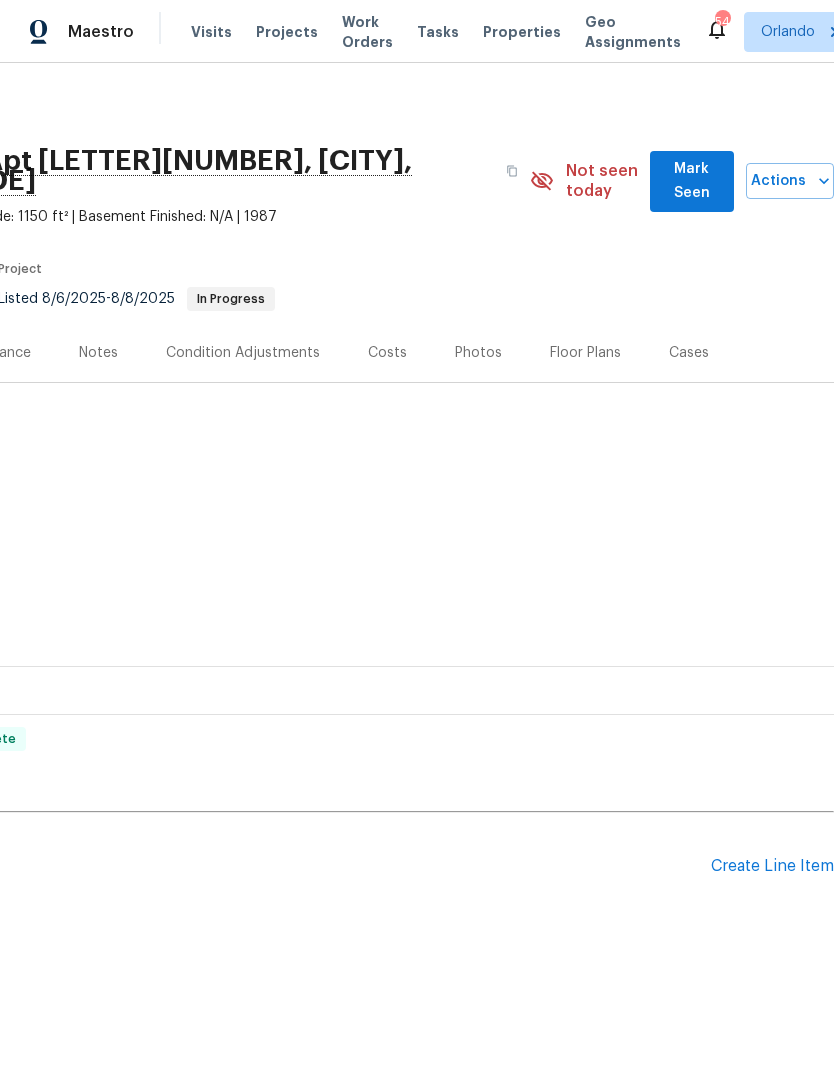 click on "Mark Seen" at bounding box center (692, 181) 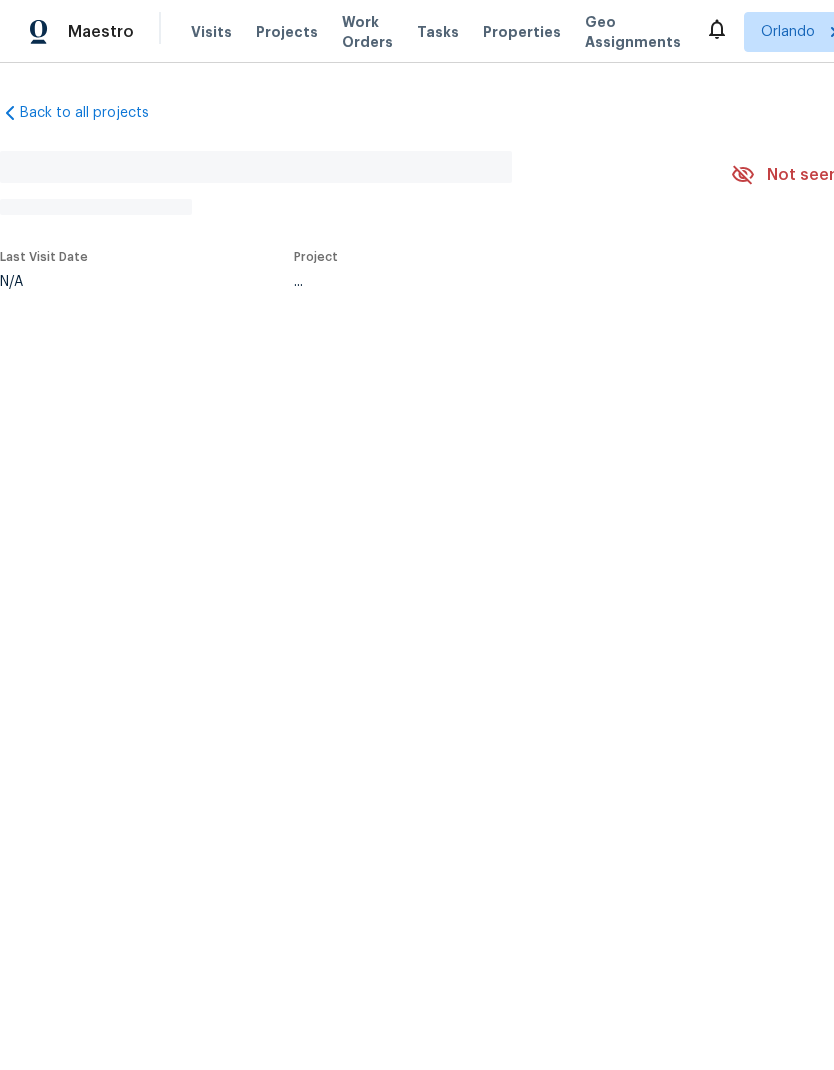 scroll, scrollTop: 0, scrollLeft: 0, axis: both 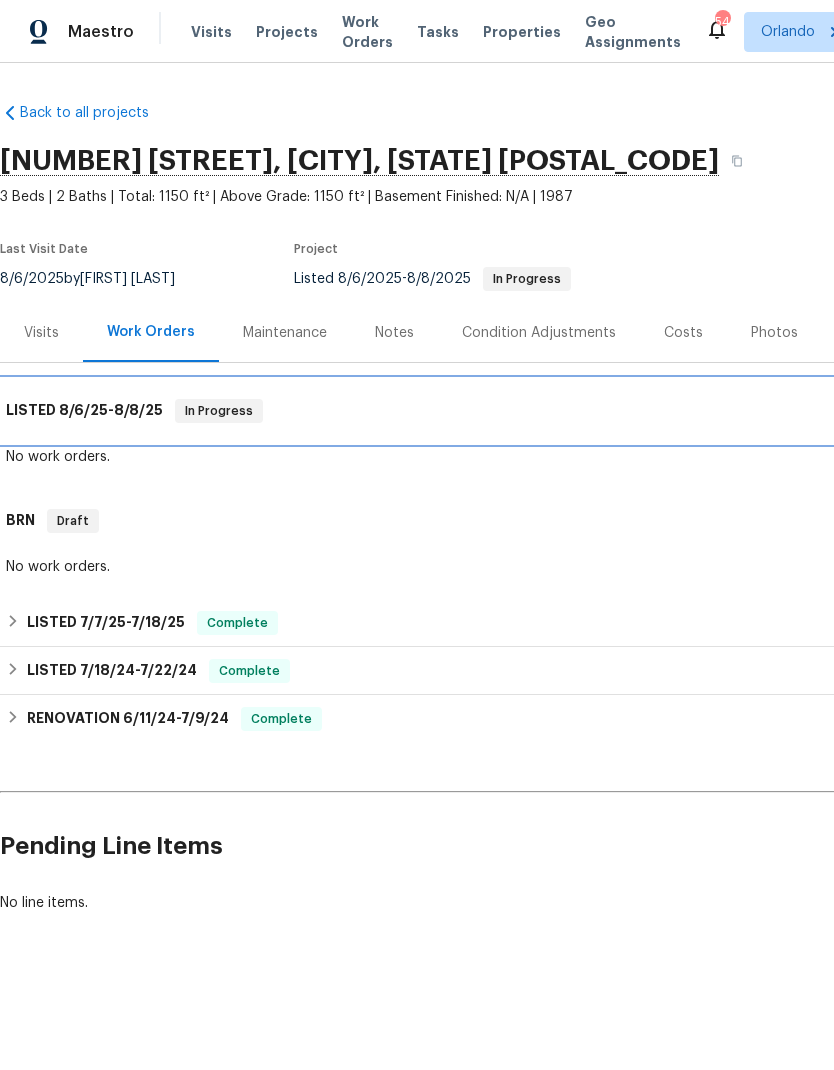 click on "LISTED   [DATE]  -  [DATE] In Progress" at bounding box center (565, 411) 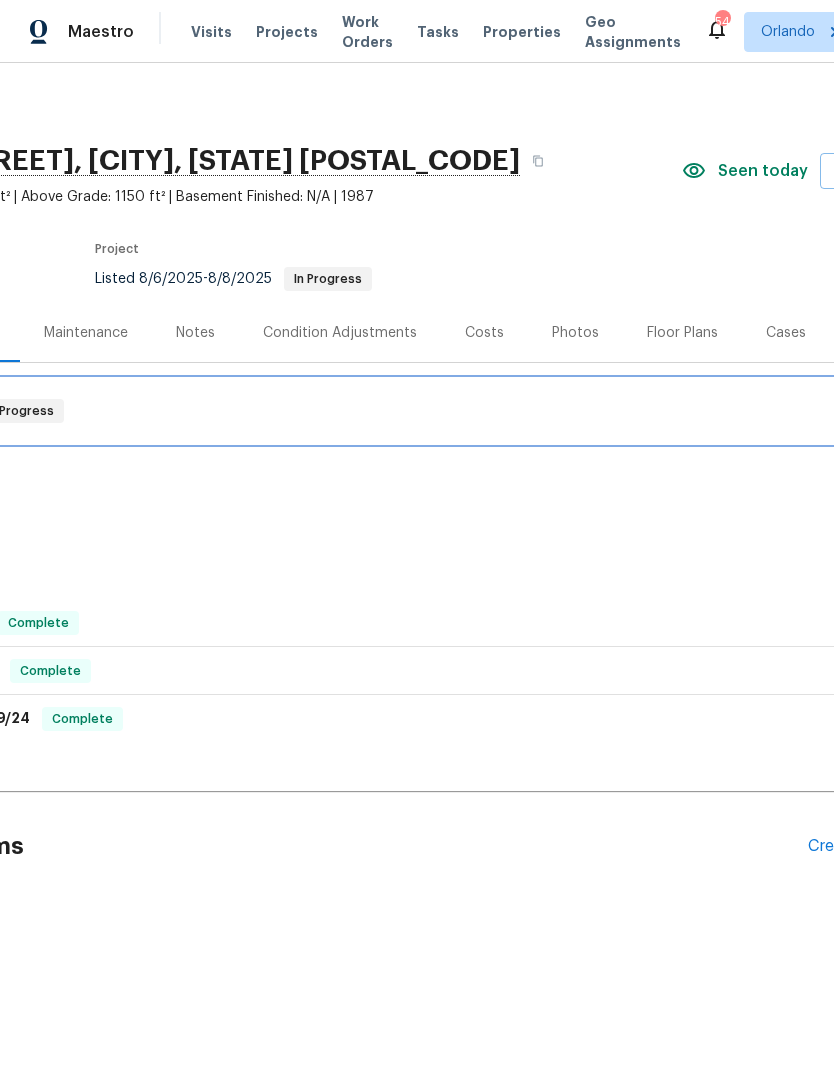 scroll, scrollTop: 0, scrollLeft: 217, axis: horizontal 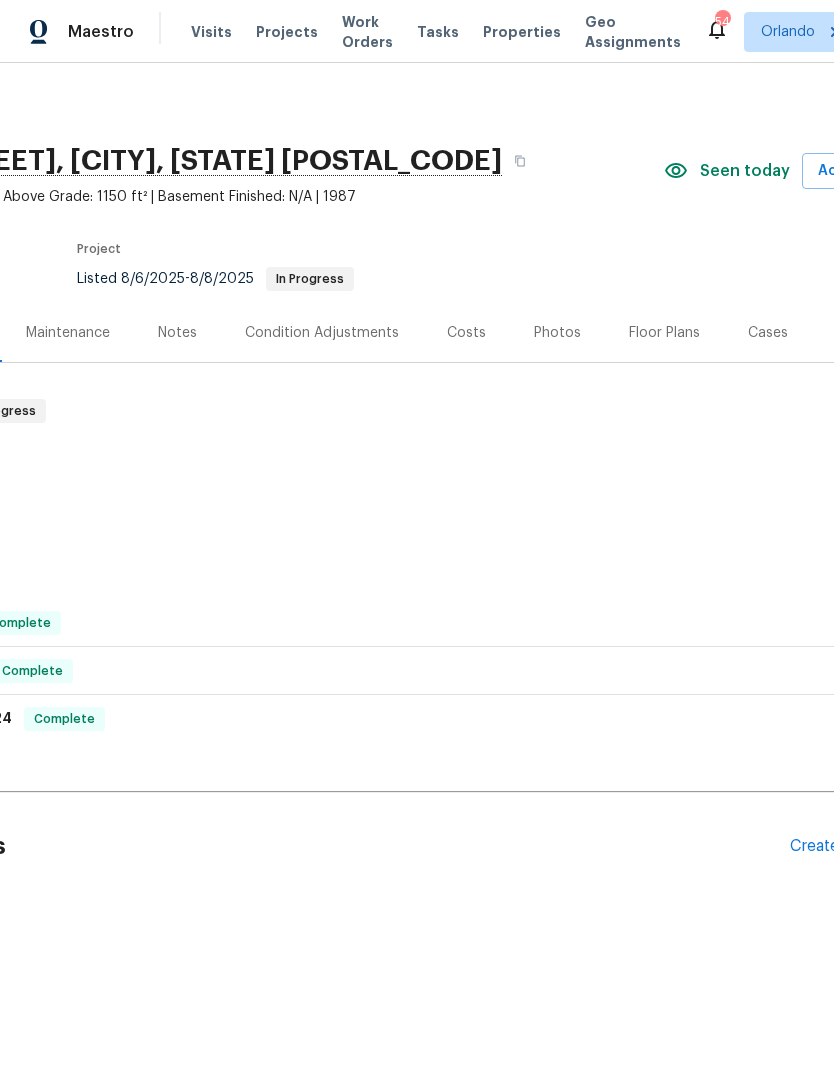 click on "Notes" at bounding box center (177, 333) 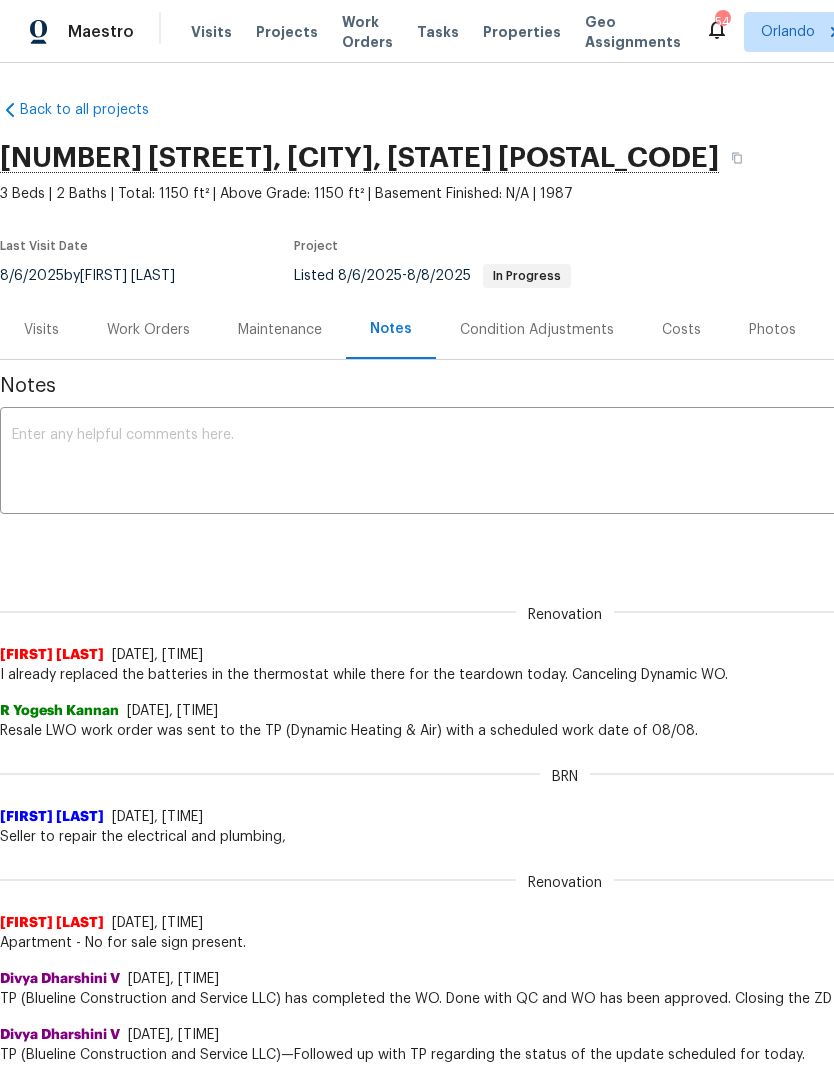 scroll, scrollTop: 3, scrollLeft: 0, axis: vertical 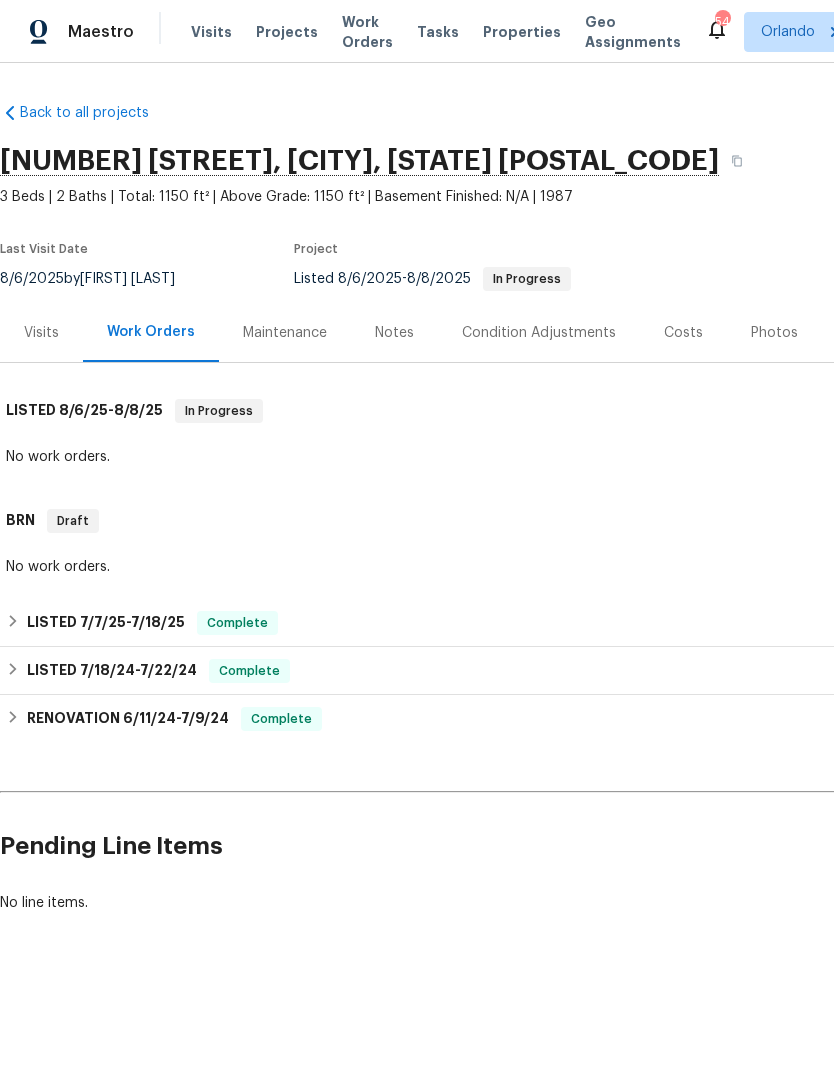 click on "No work orders." at bounding box center (565, 457) 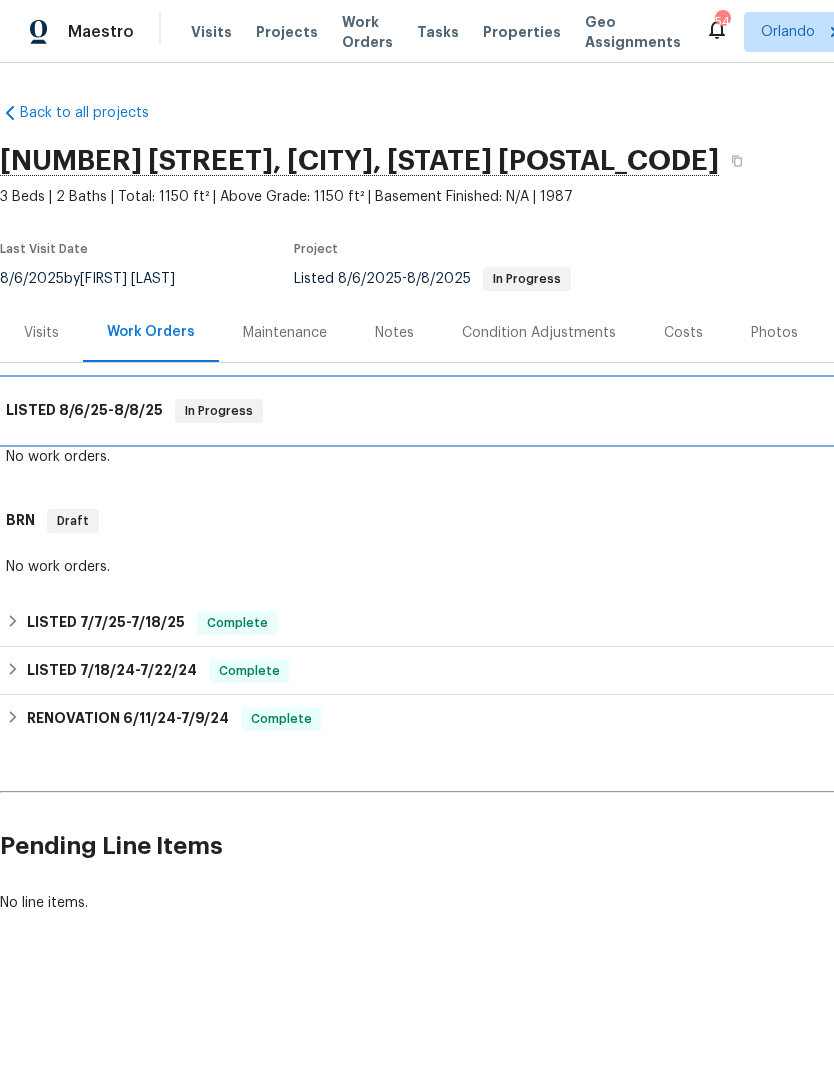 click on "In Progress" at bounding box center (219, 411) 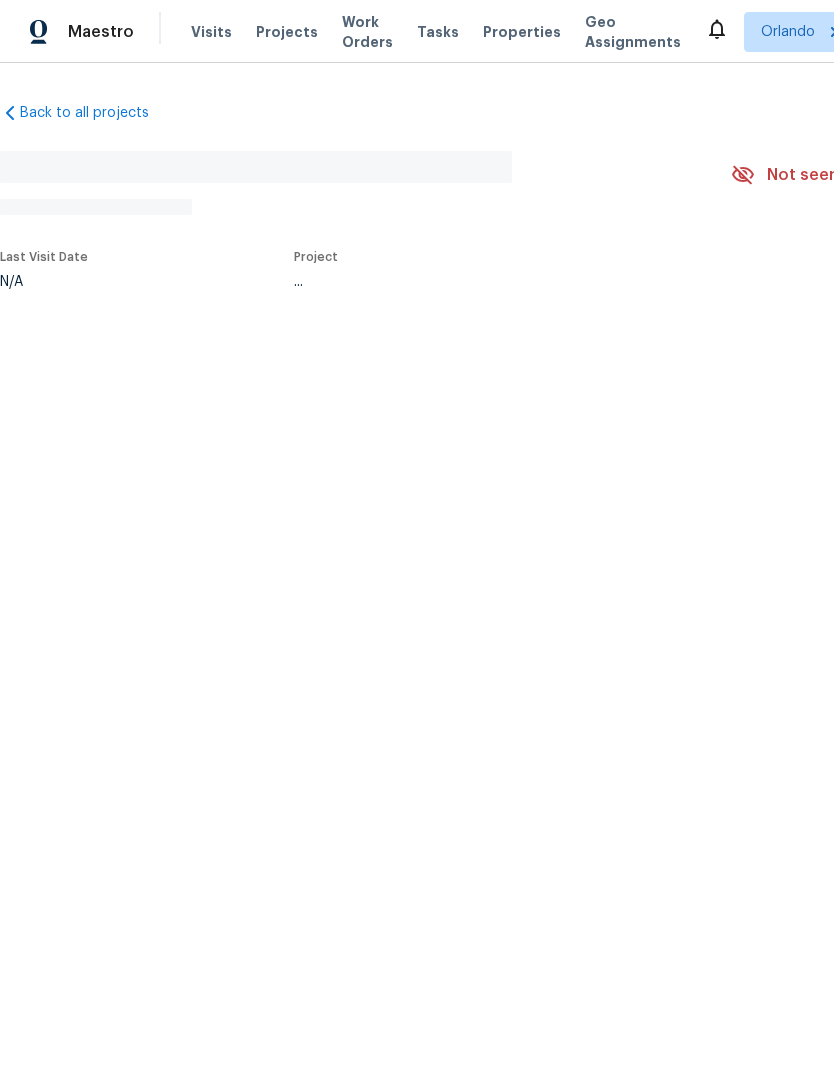 scroll, scrollTop: 0, scrollLeft: 0, axis: both 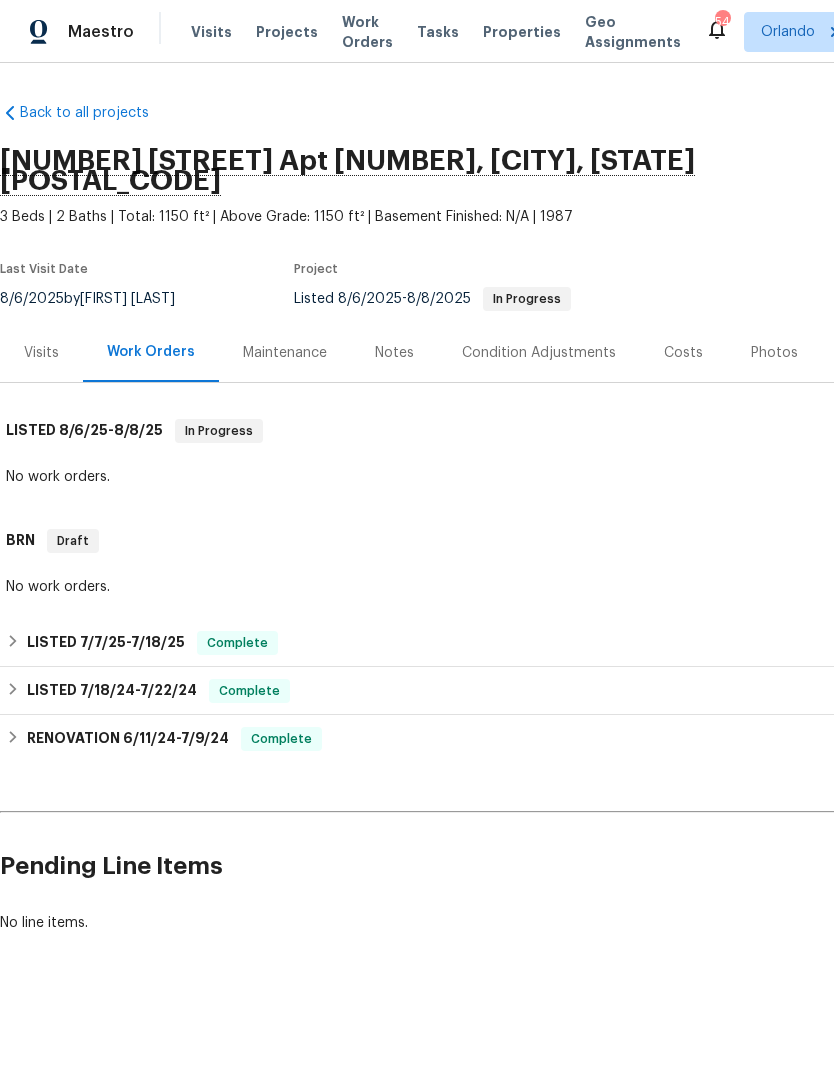 click on "Visits" at bounding box center (41, 353) 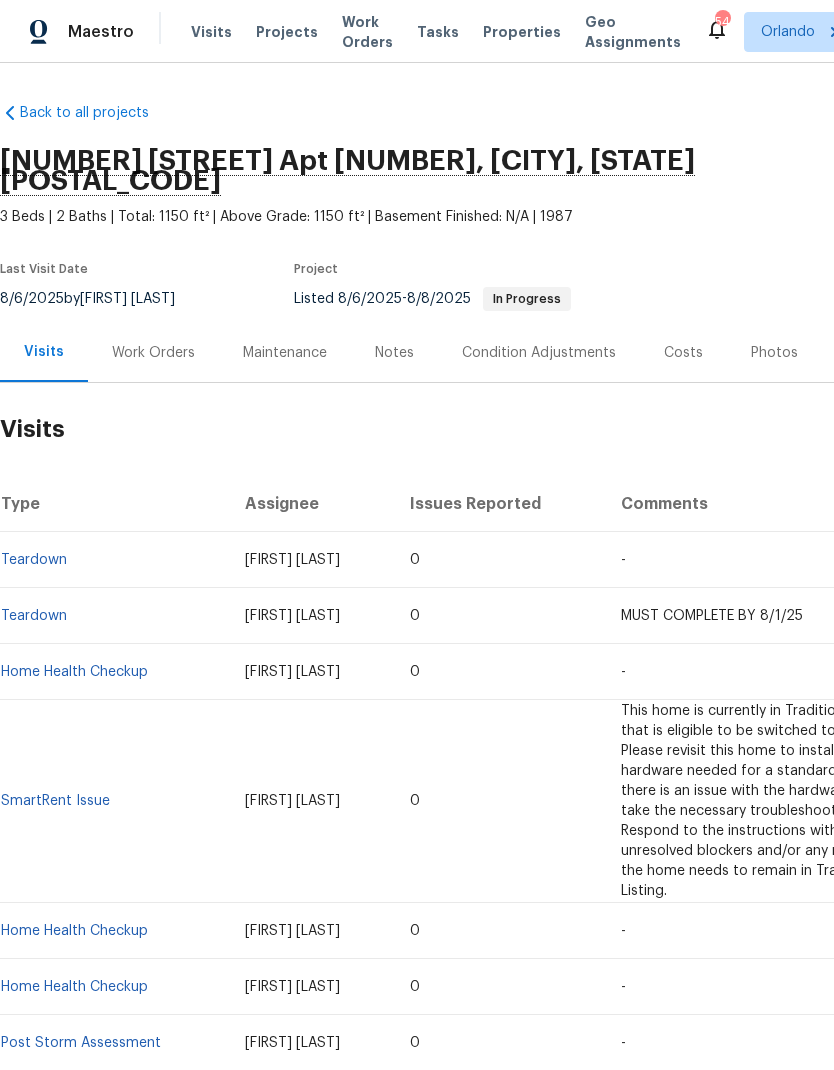 click on "Work Orders" at bounding box center [153, 352] 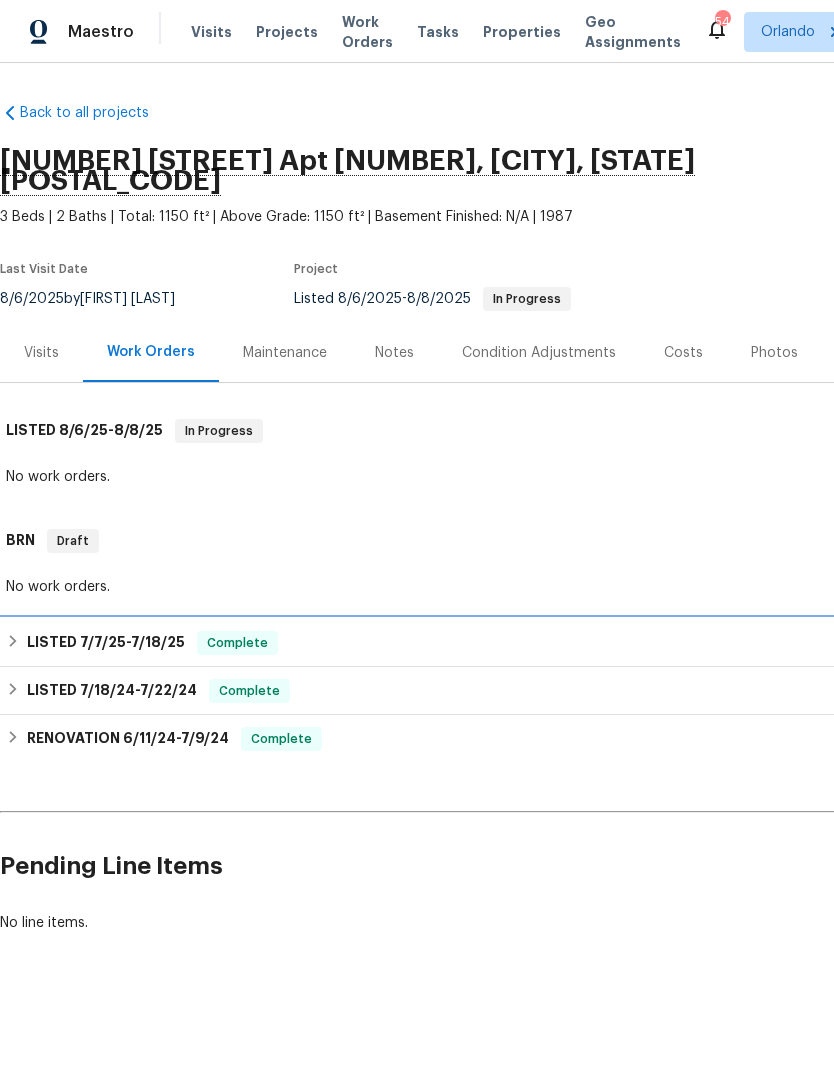 click on "LISTED   7/7/25  -  7/18/25" at bounding box center [106, 643] 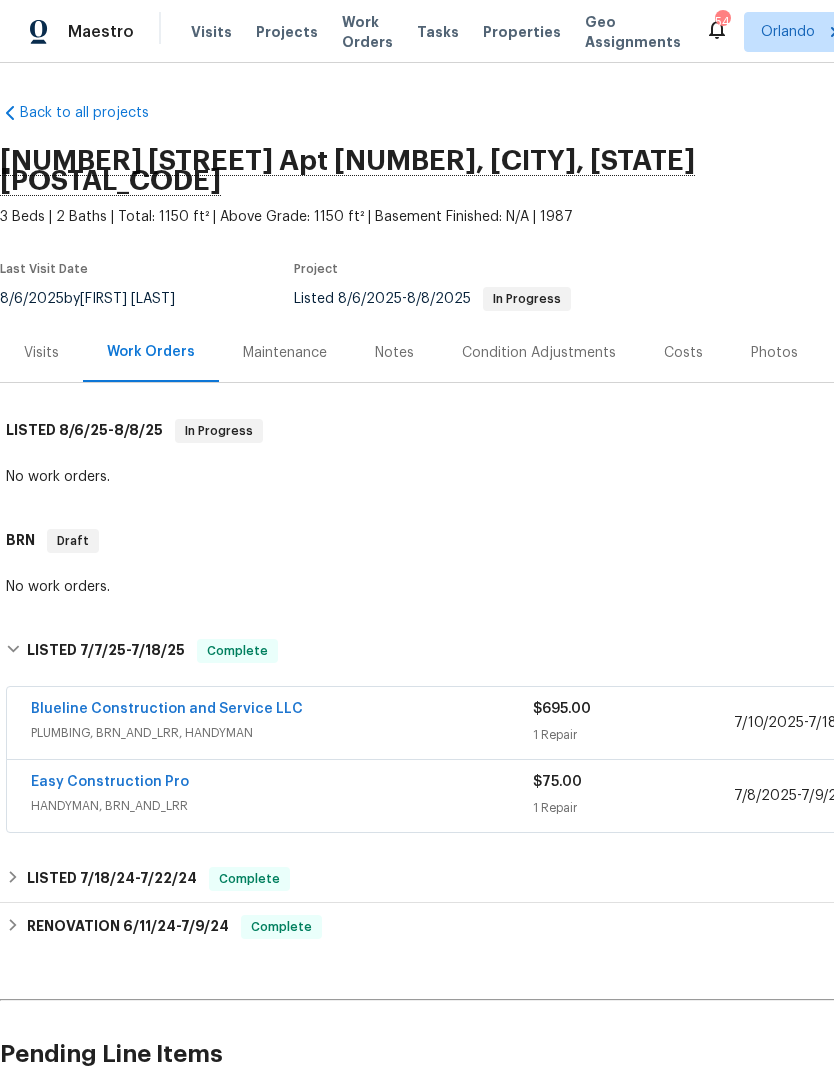 click on "Blueline Construction and Service LLC" at bounding box center (167, 709) 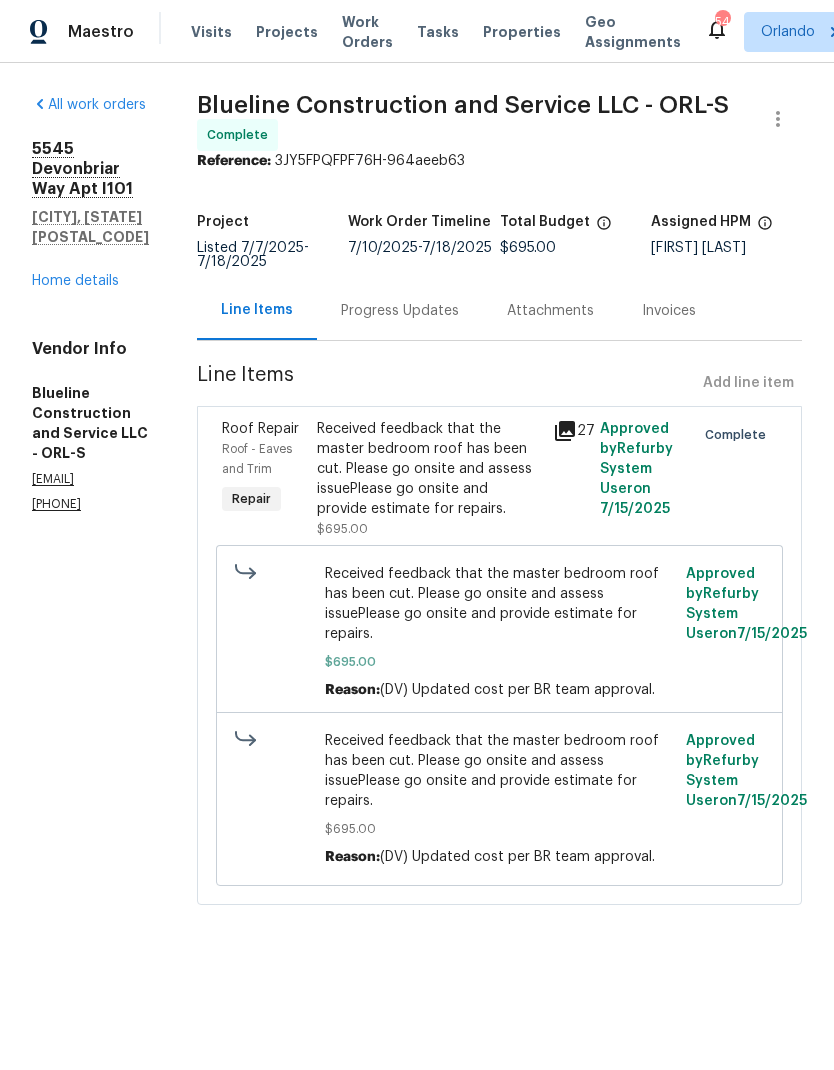 click on "Home details" at bounding box center [75, 281] 